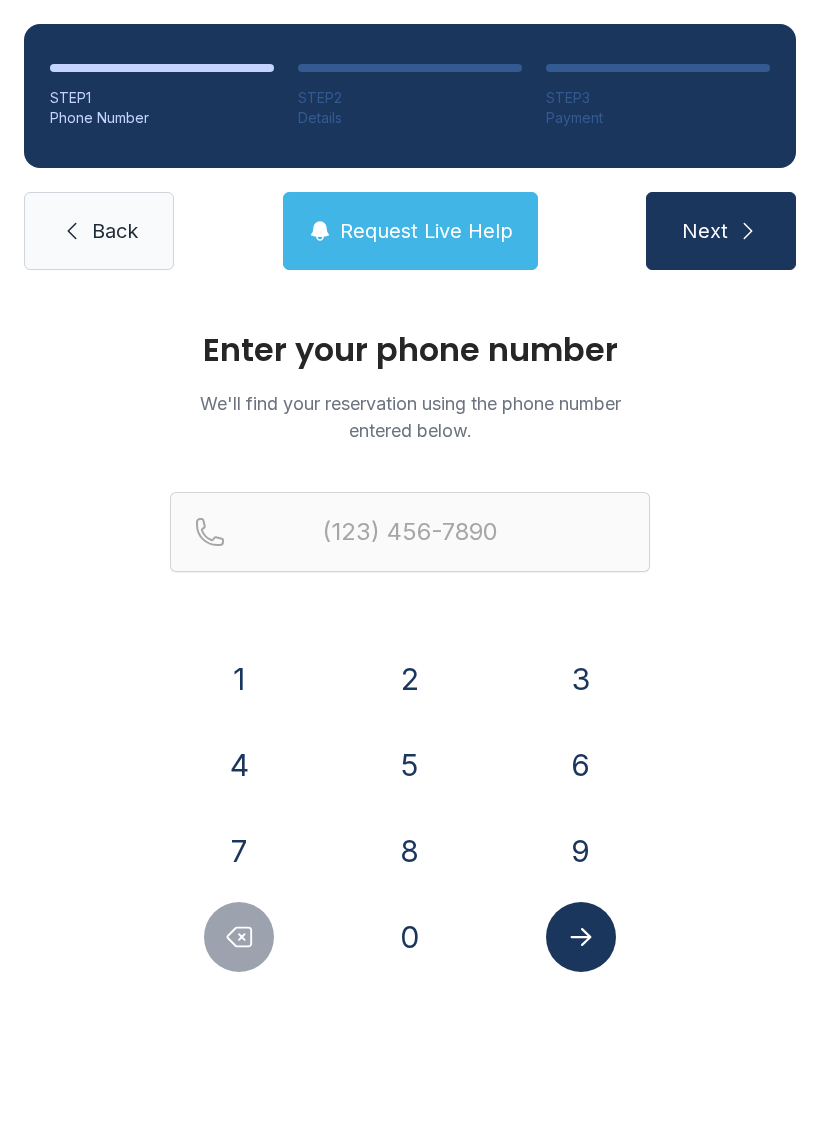 scroll, scrollTop: 0, scrollLeft: 0, axis: both 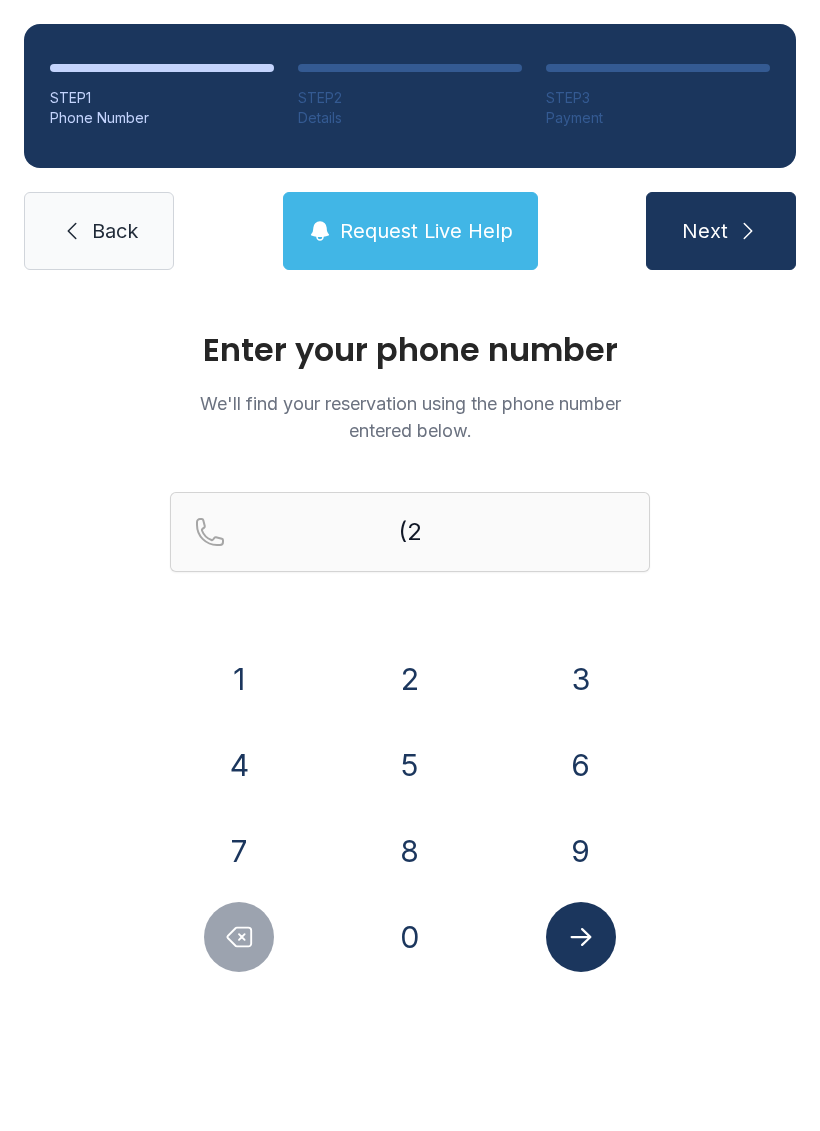click on "0" at bounding box center [410, 937] 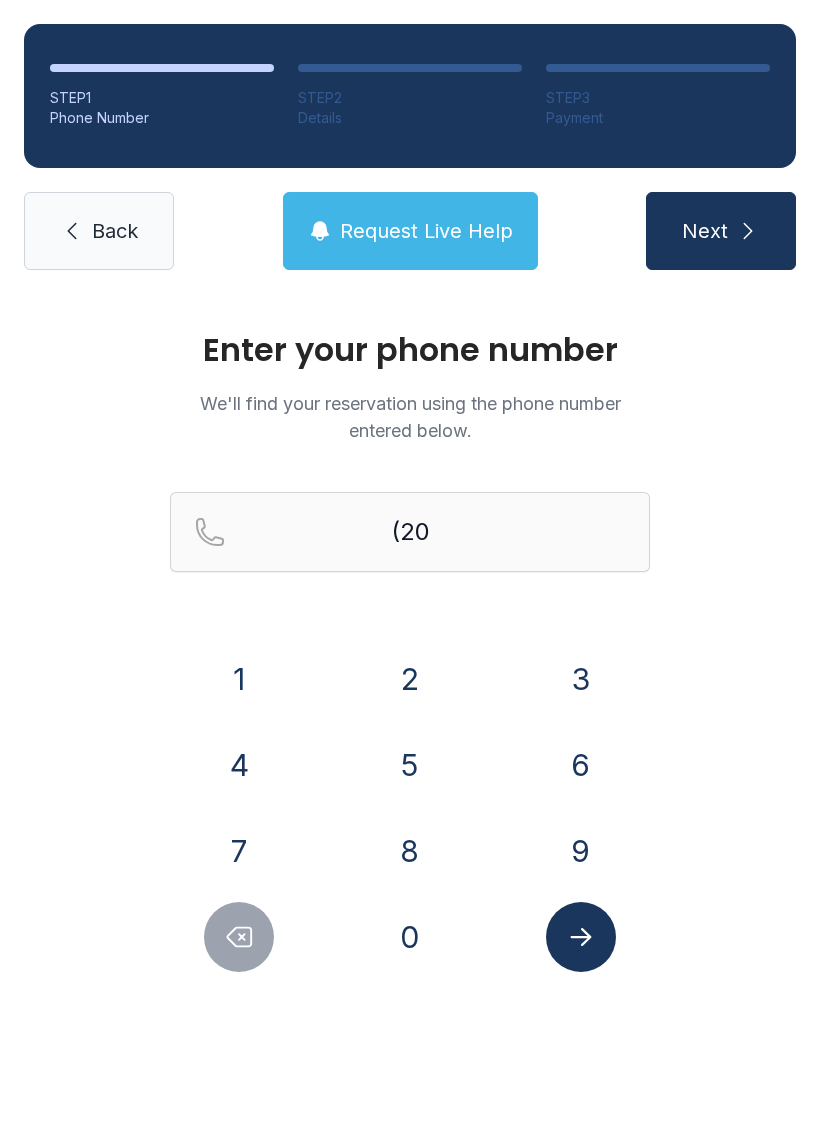 click on "1" at bounding box center [239, 679] 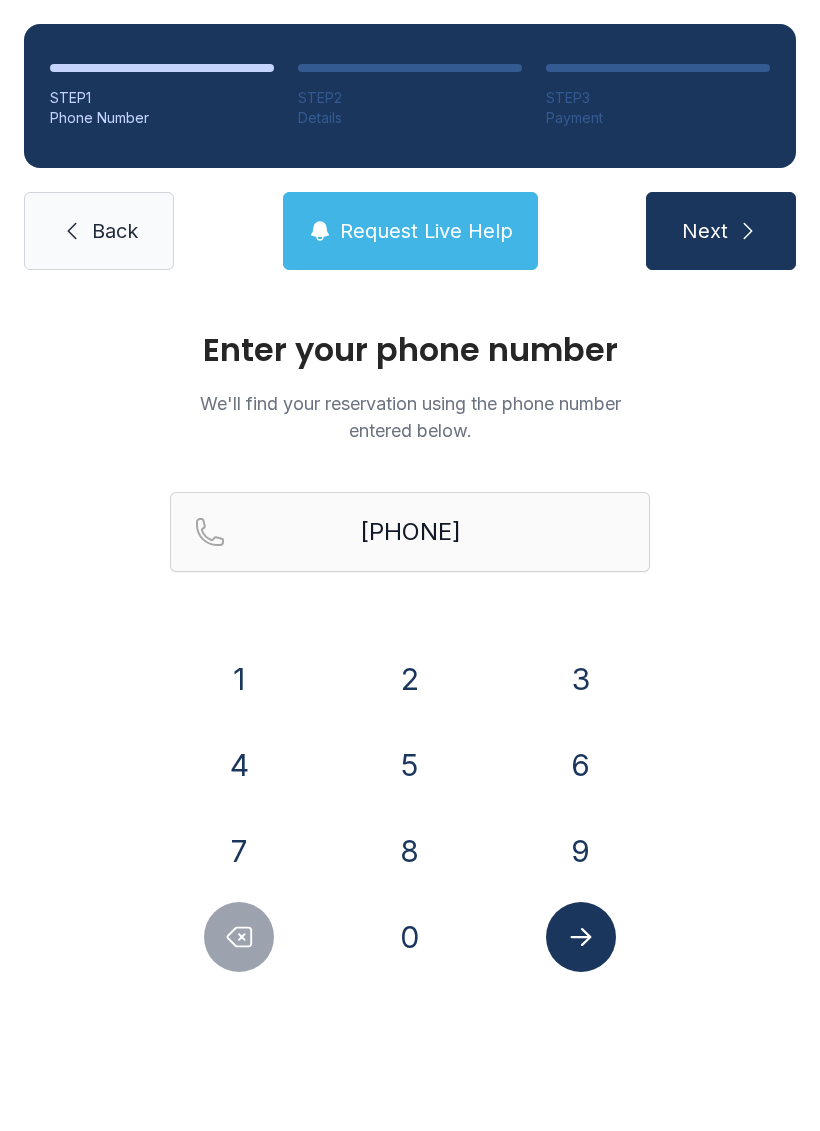 click on "1" at bounding box center (239, 679) 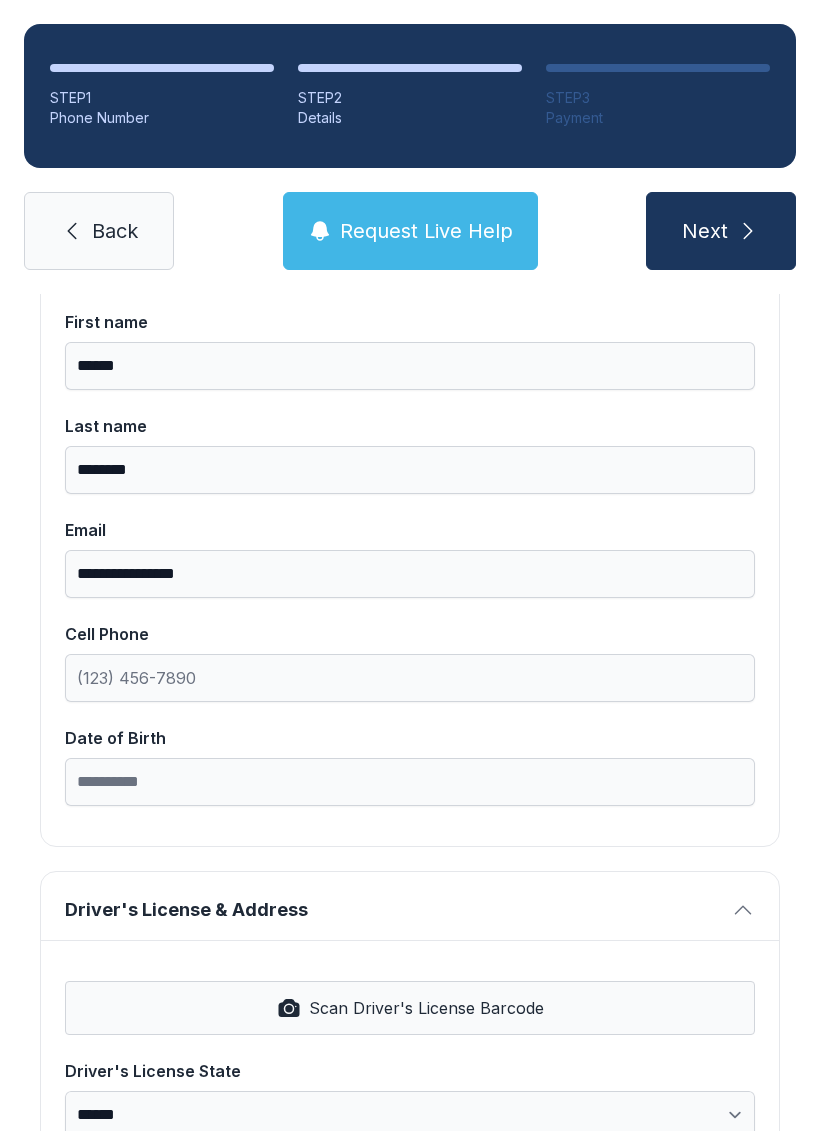 scroll, scrollTop: 208, scrollLeft: 0, axis: vertical 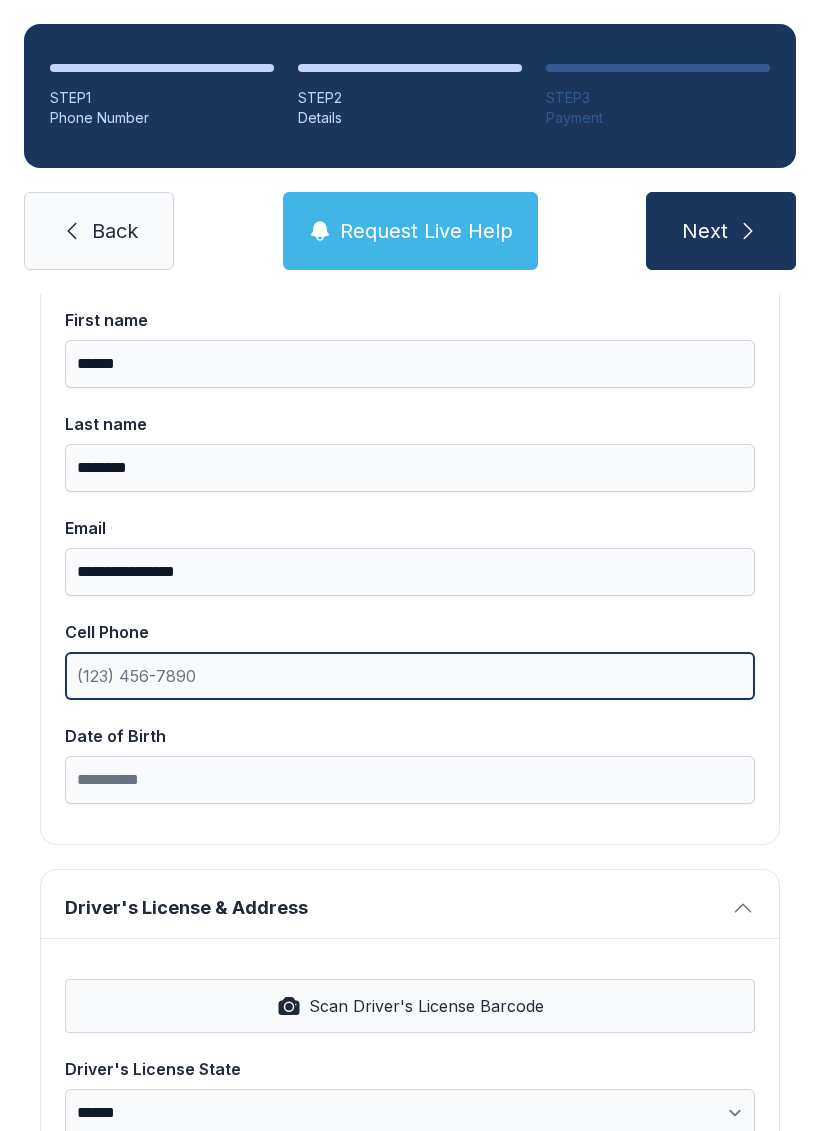 click on "Cell Phone" at bounding box center [410, 676] 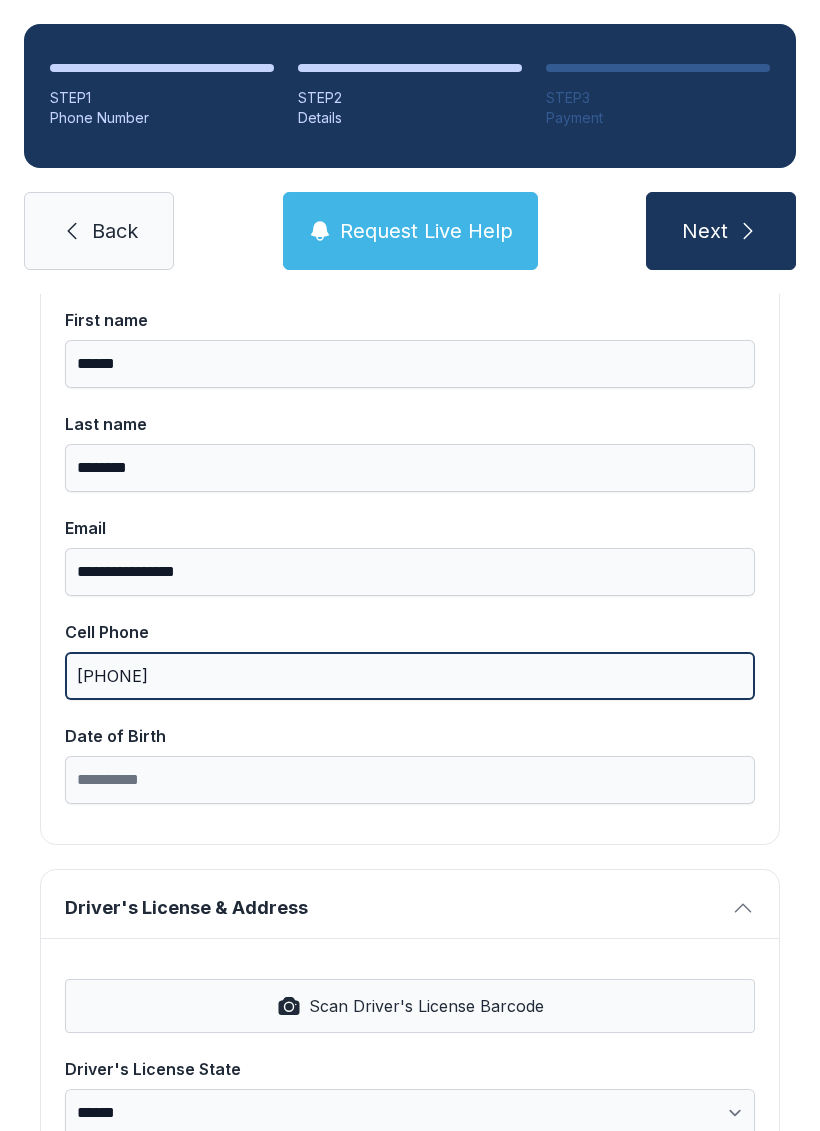 scroll, scrollTop: 250, scrollLeft: 0, axis: vertical 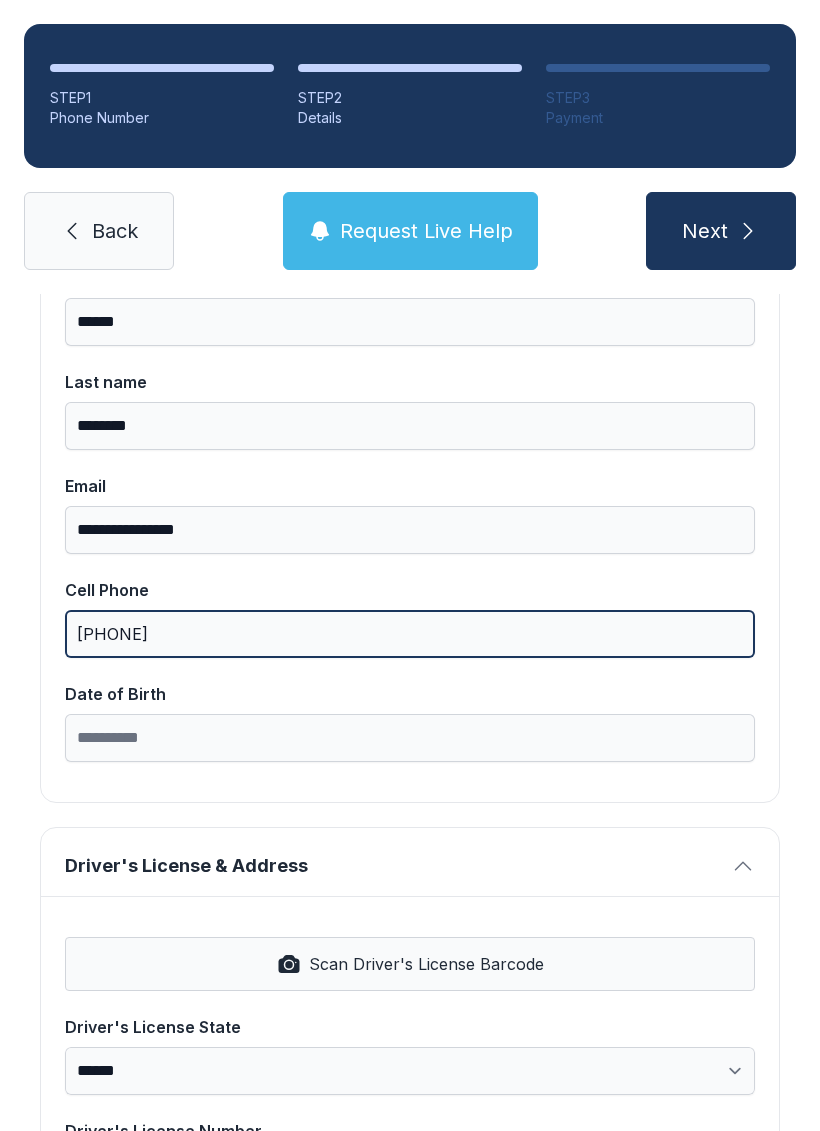 type on "[PHONE]" 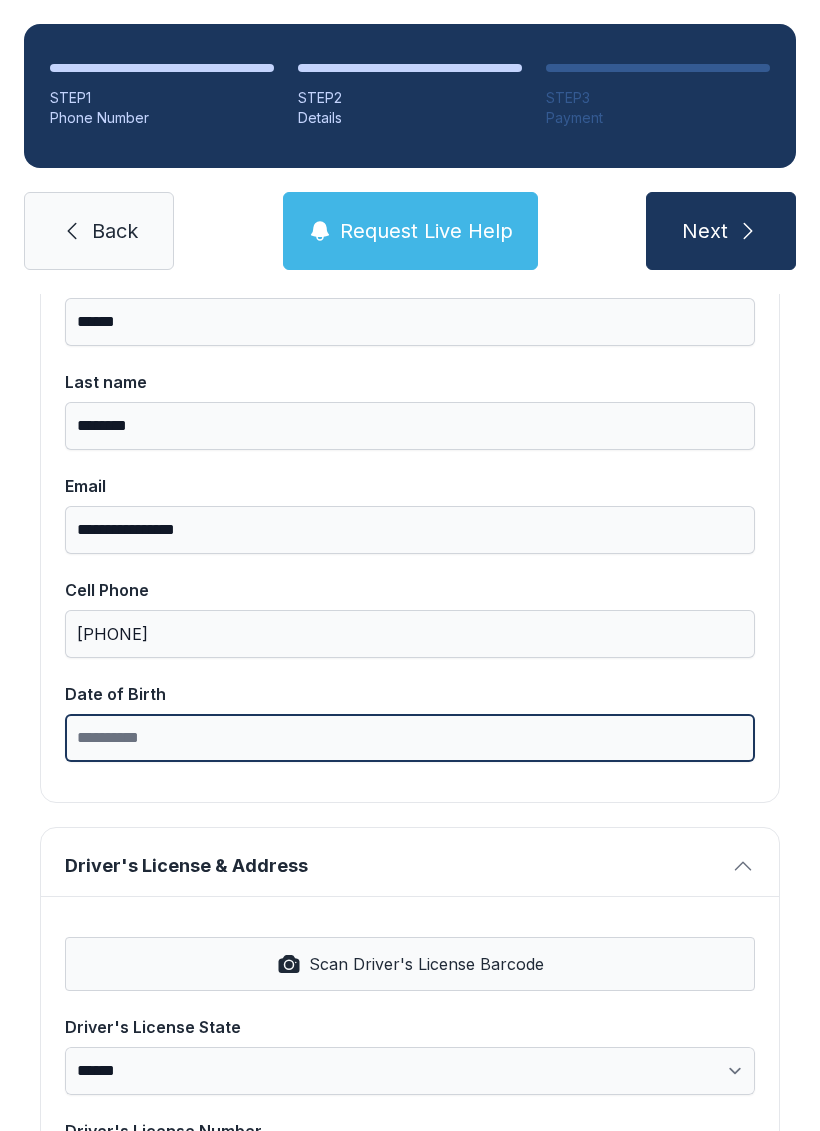 click on "Date of Birth" at bounding box center [410, 738] 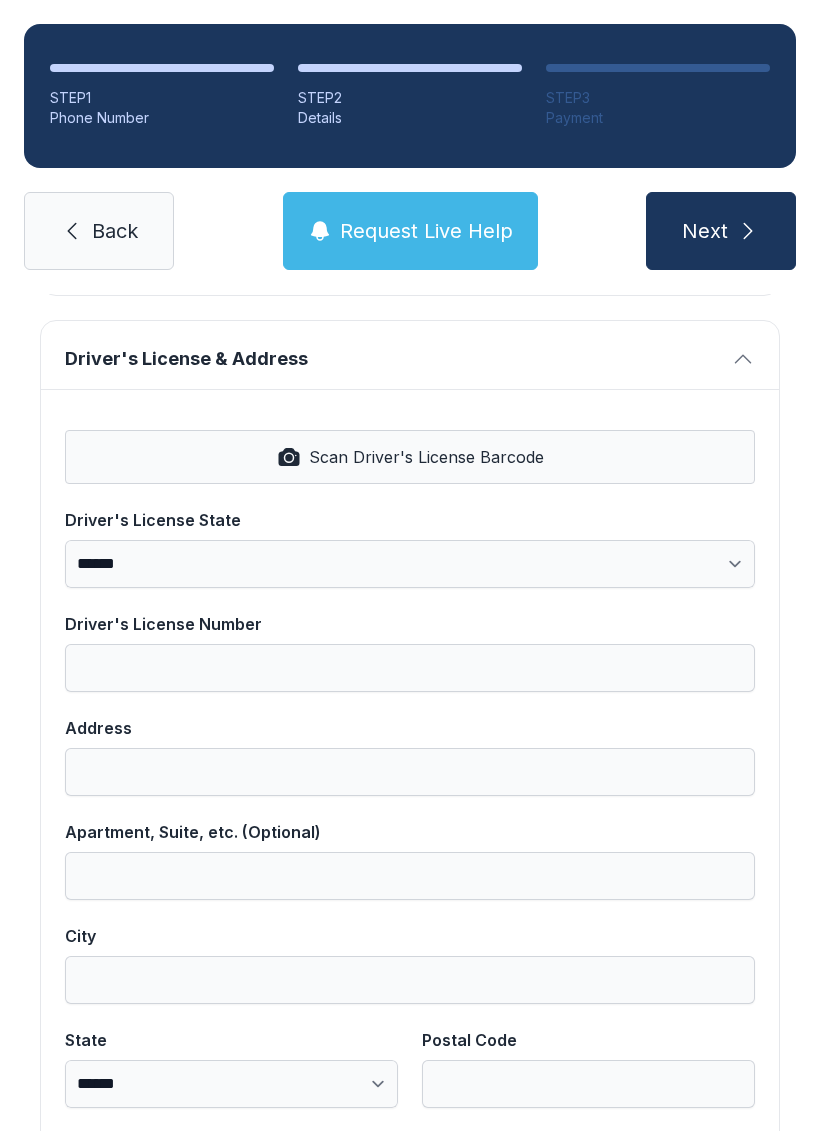 scroll, scrollTop: 755, scrollLeft: 0, axis: vertical 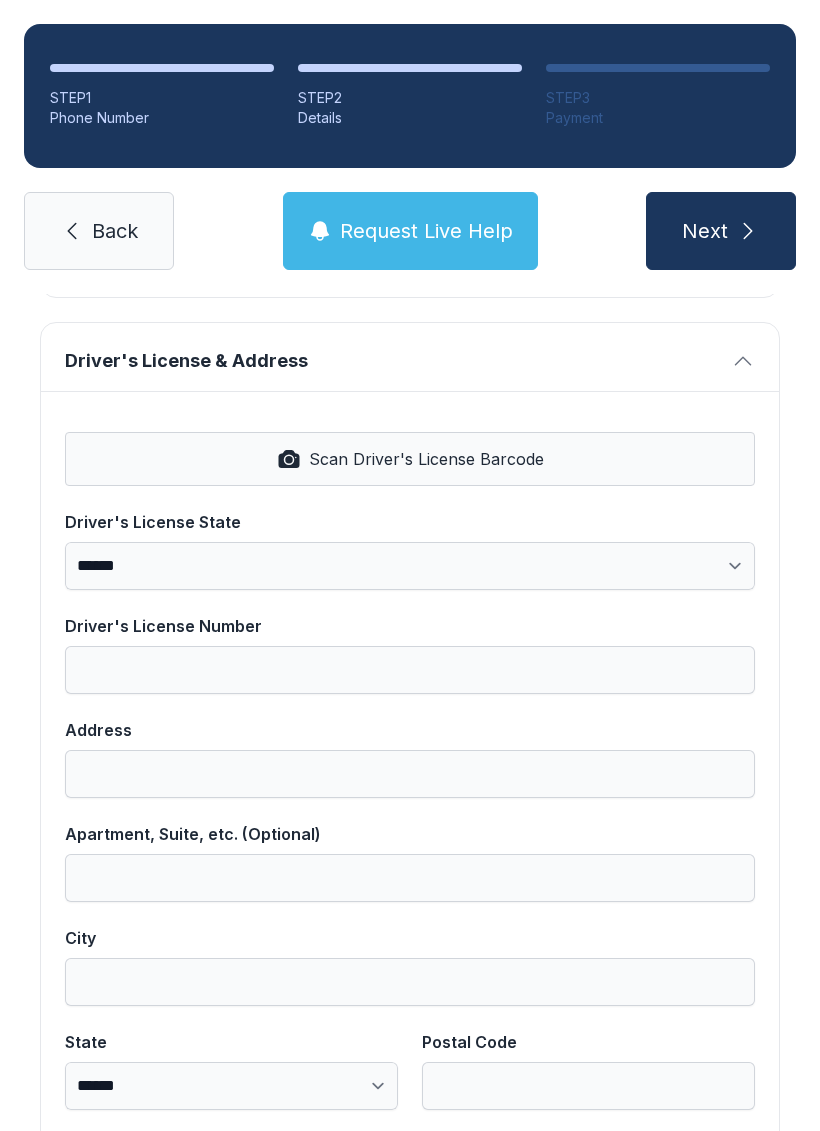 type on "**********" 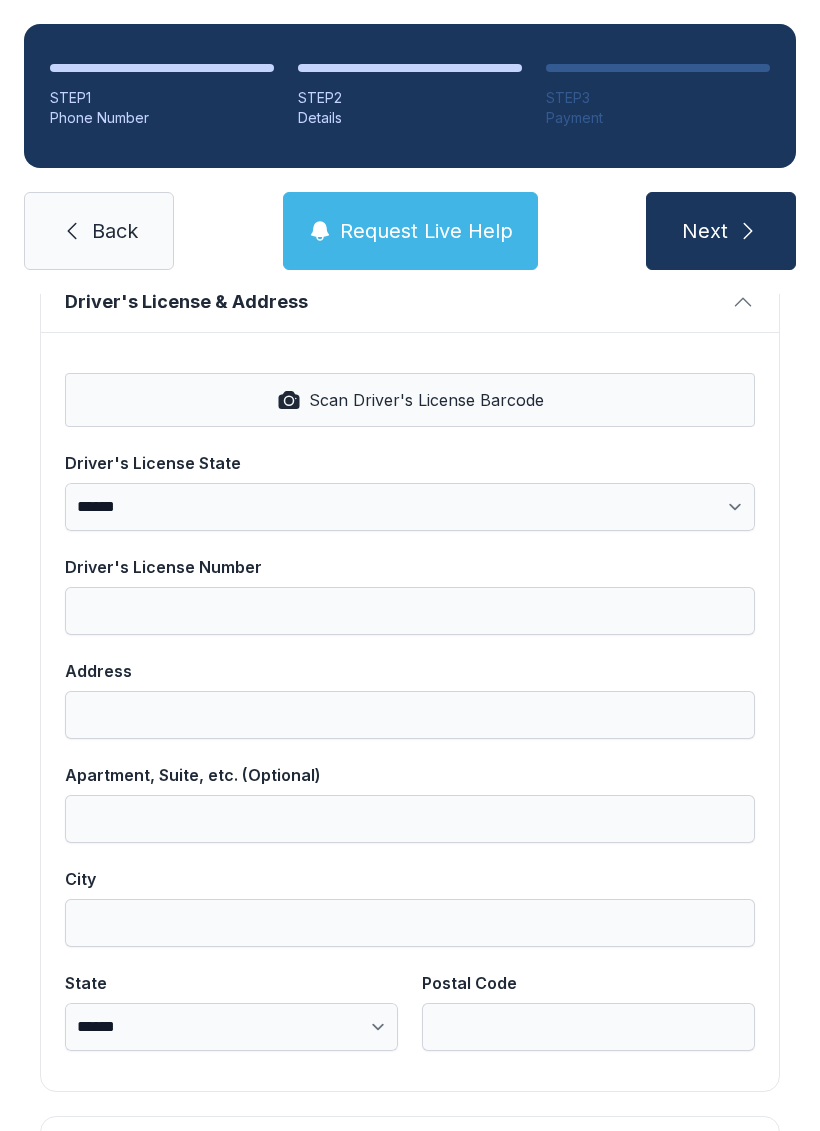 scroll, scrollTop: 813, scrollLeft: 0, axis: vertical 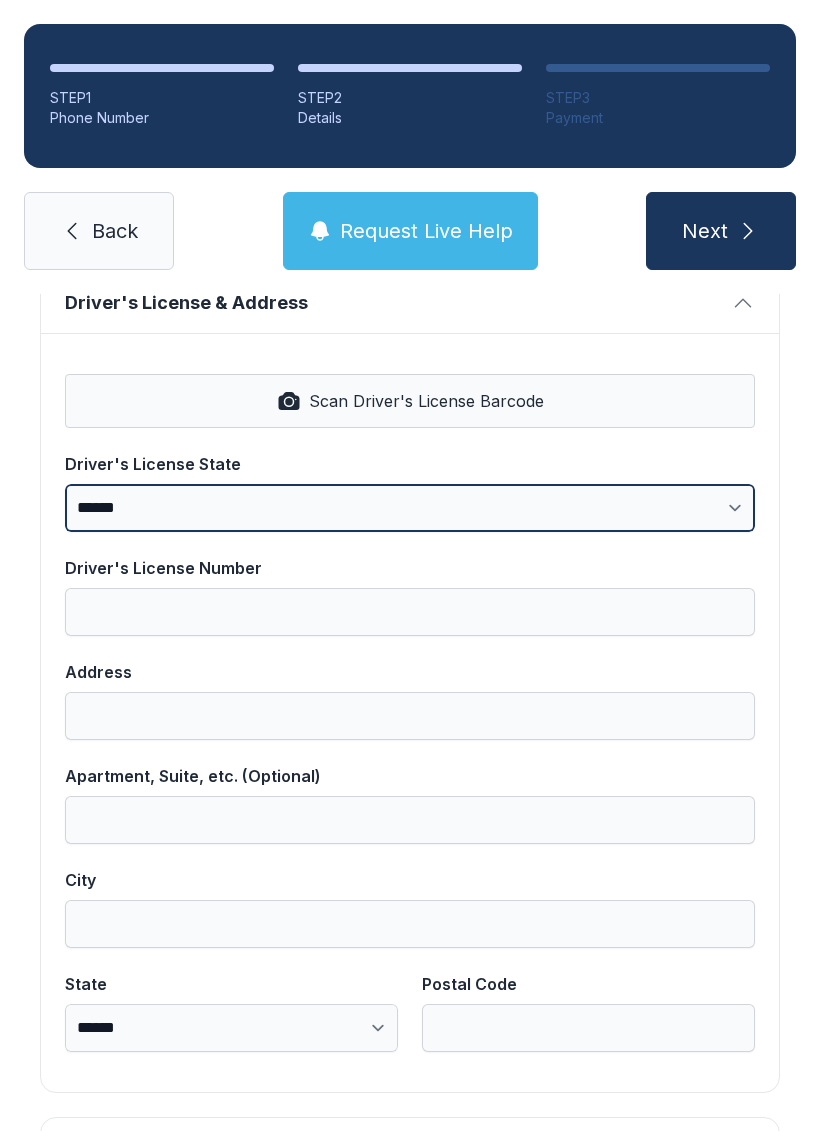 click on "**********" at bounding box center [410, 508] 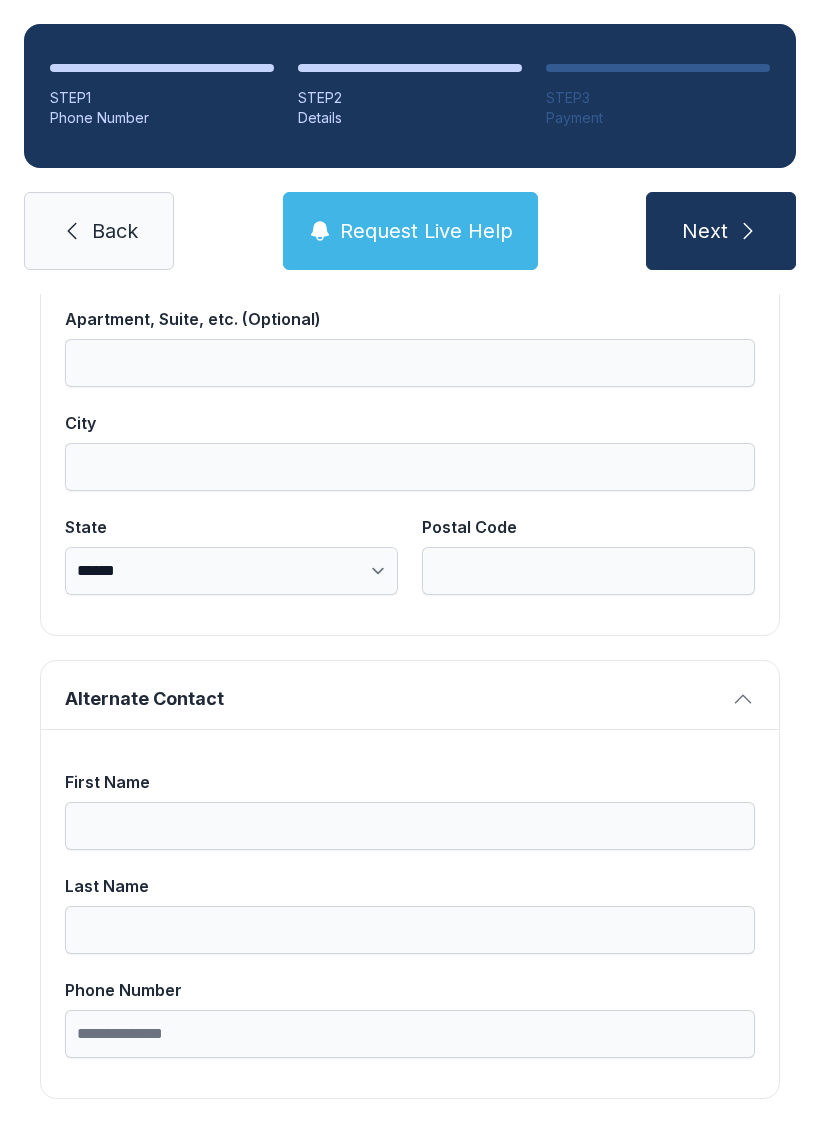 scroll, scrollTop: 1269, scrollLeft: 0, axis: vertical 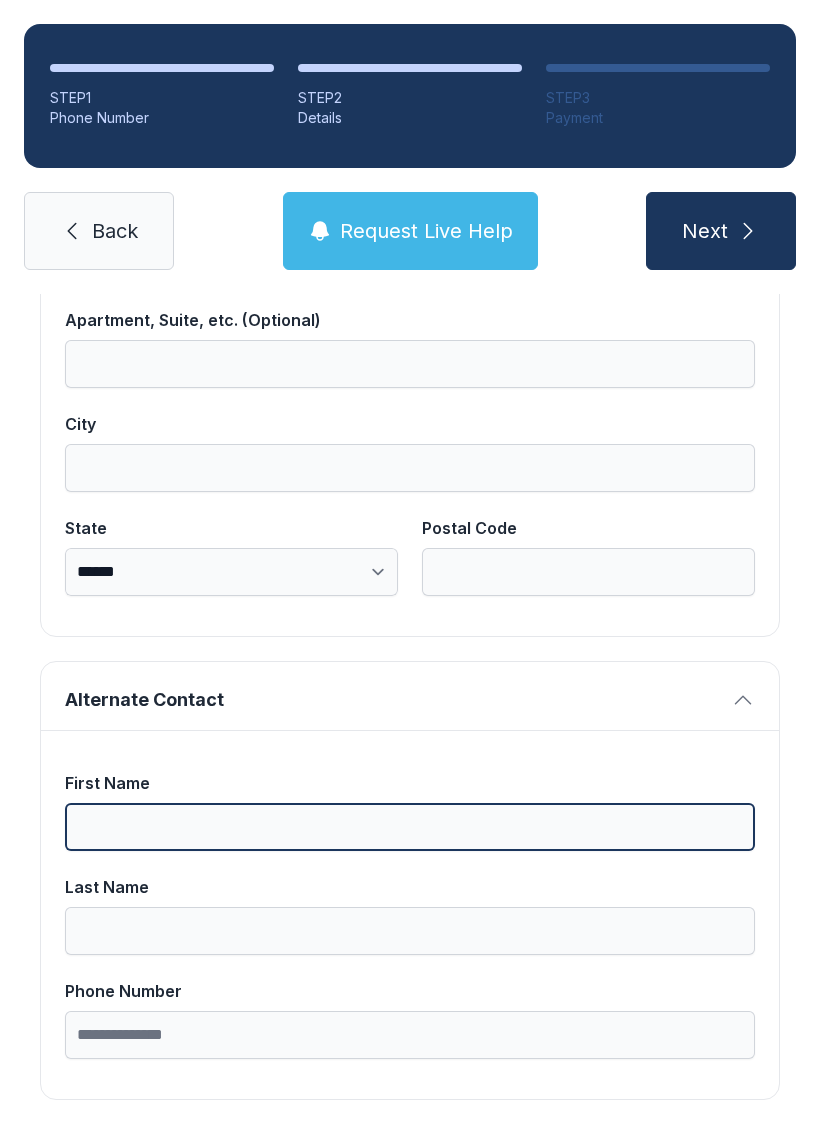 click on "First Name" at bounding box center (410, 811) 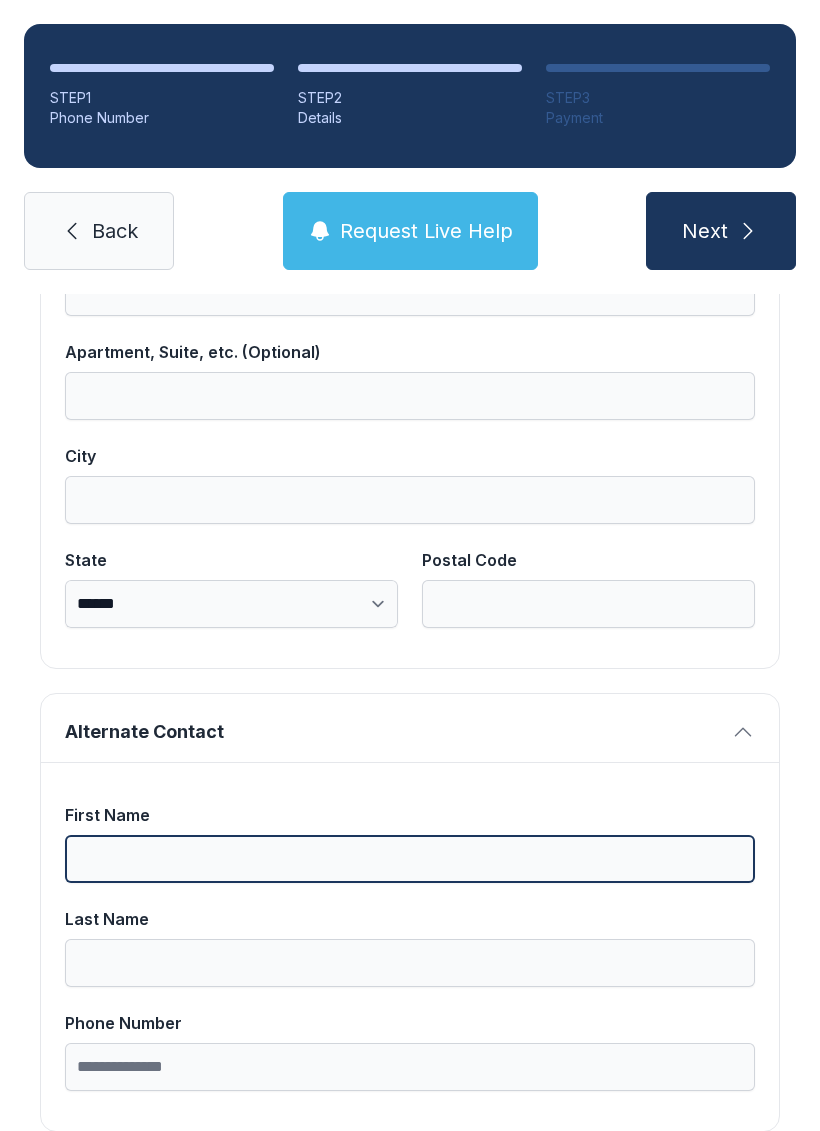 scroll, scrollTop: 49, scrollLeft: 0, axis: vertical 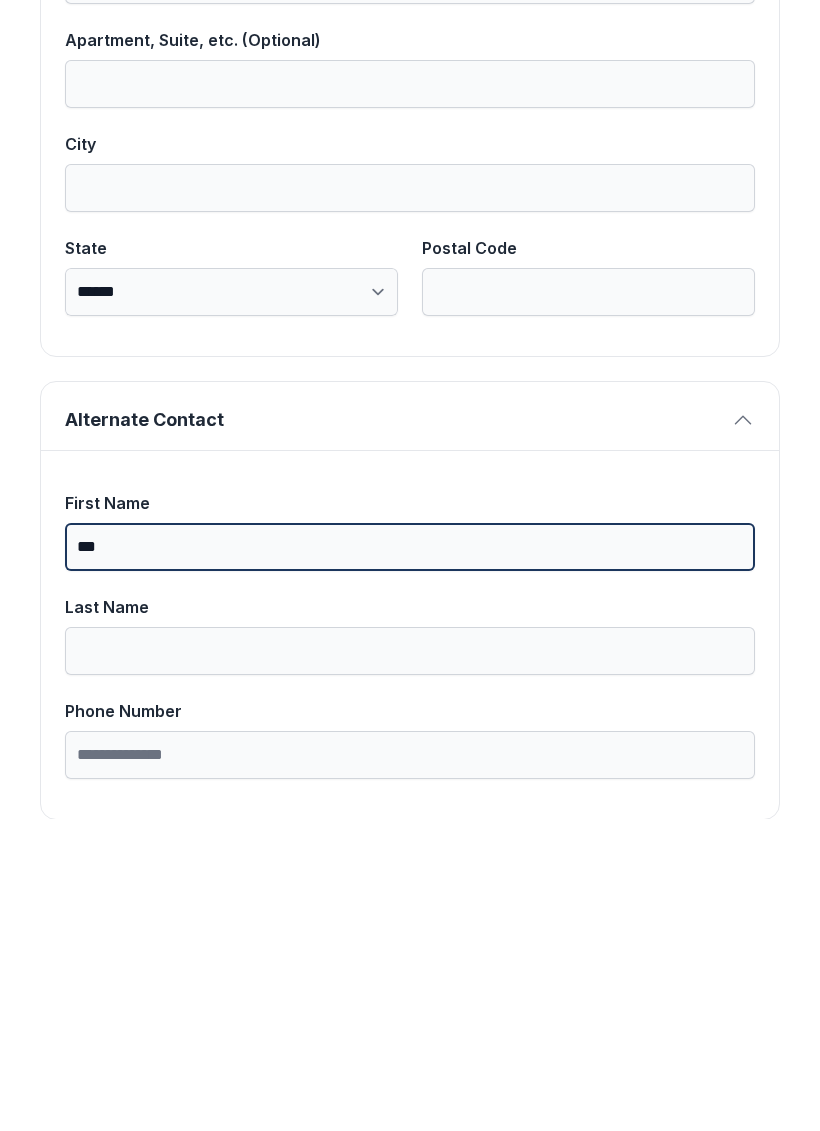 type on "**" 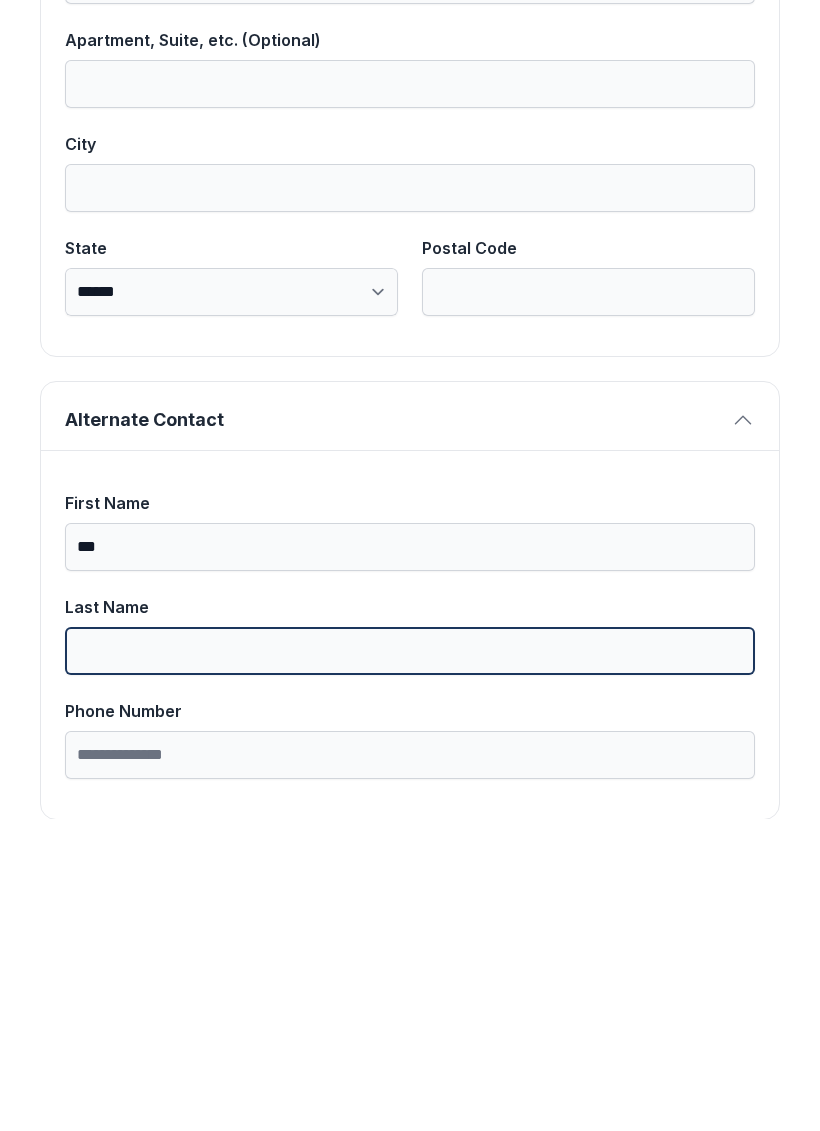 click on "Last Name" at bounding box center (410, 963) 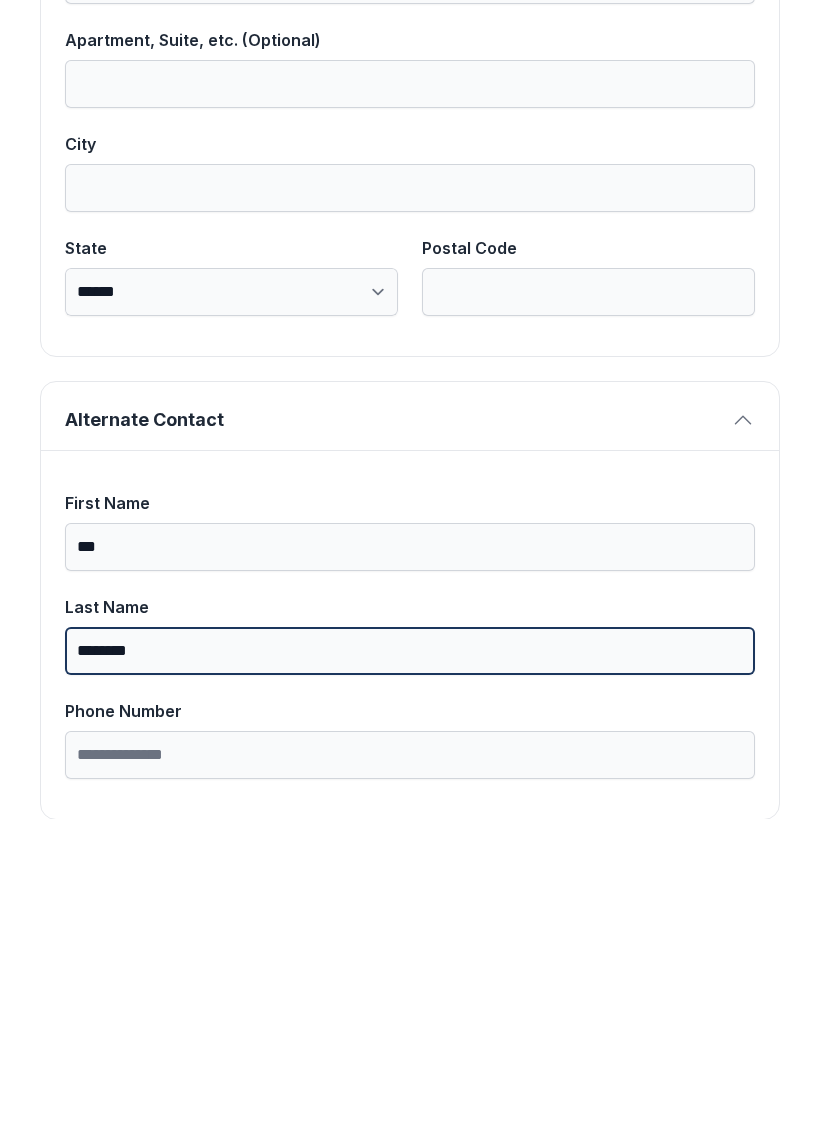 type on "********" 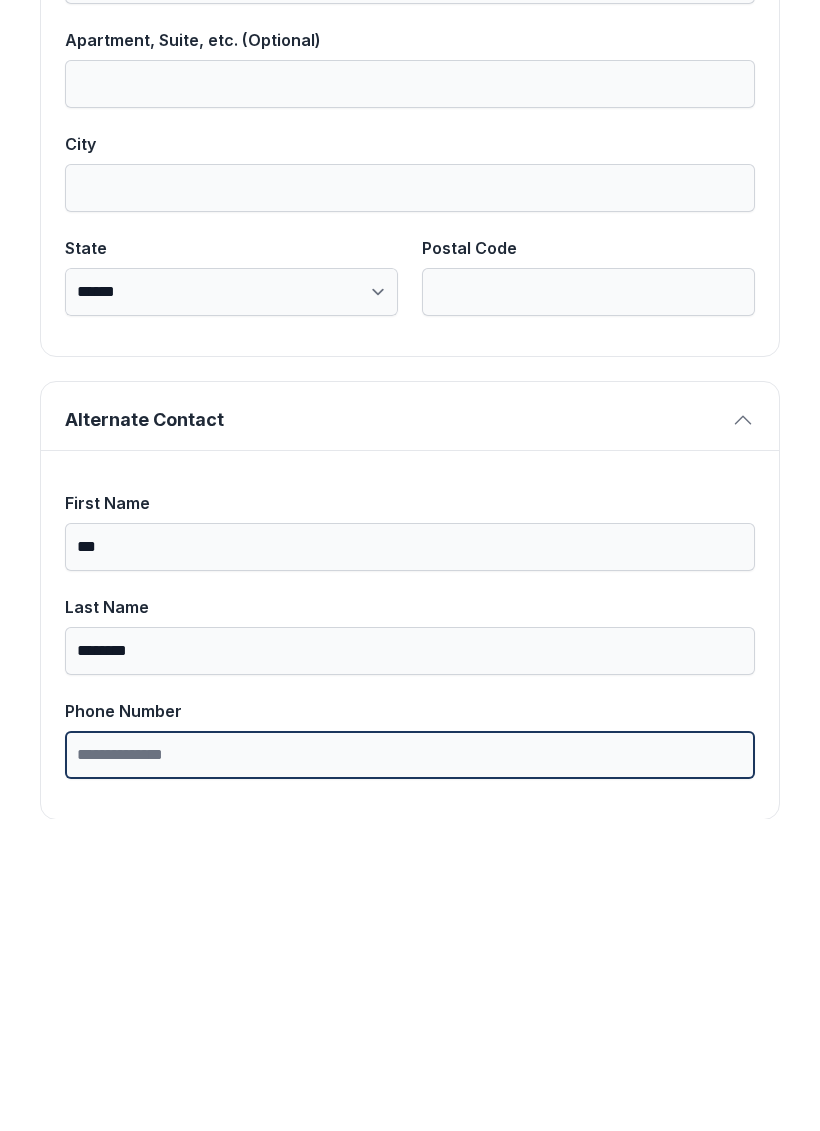 click on "Phone Number" at bounding box center [410, 1067] 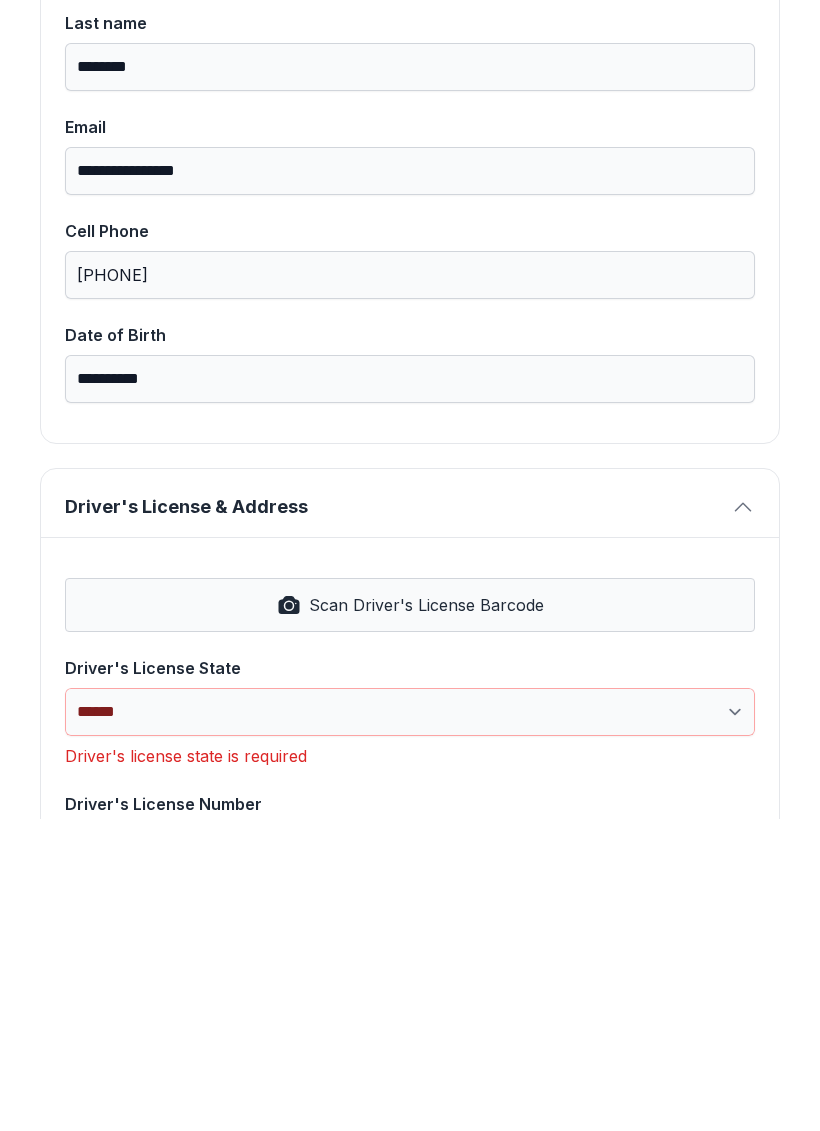 scroll, scrollTop: 346, scrollLeft: 0, axis: vertical 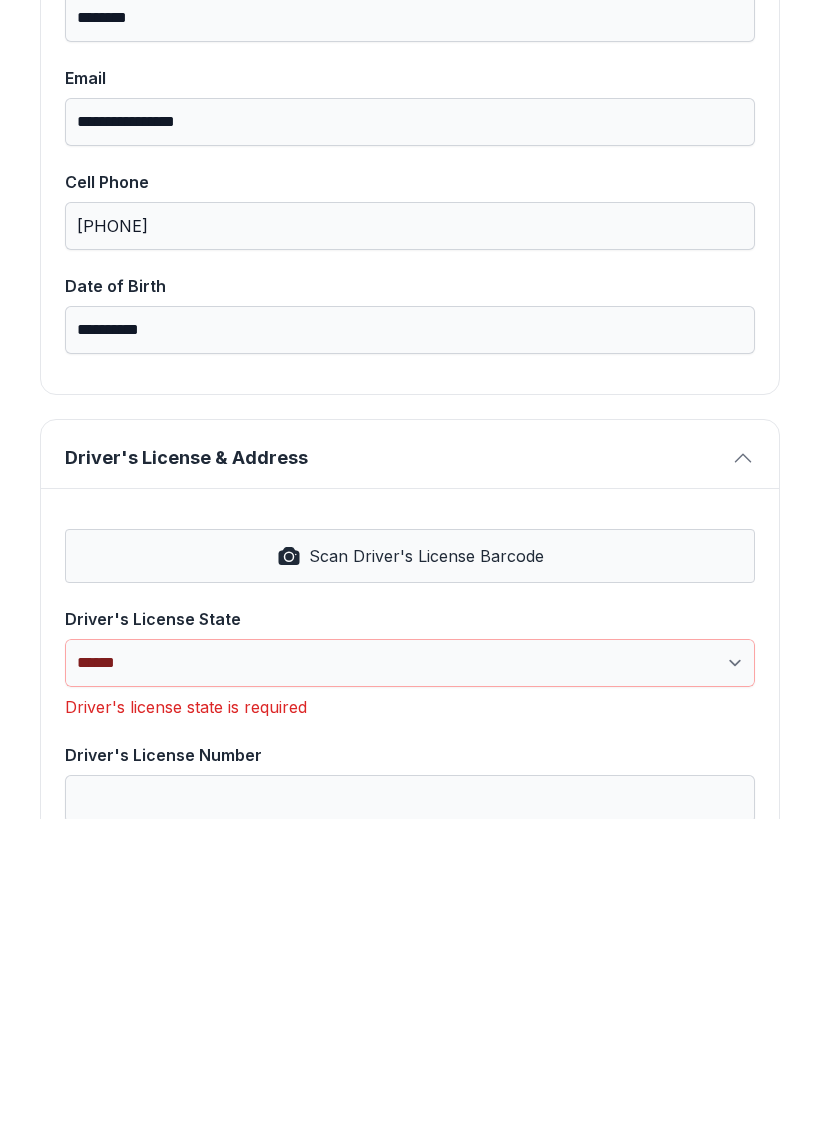 type on "**********" 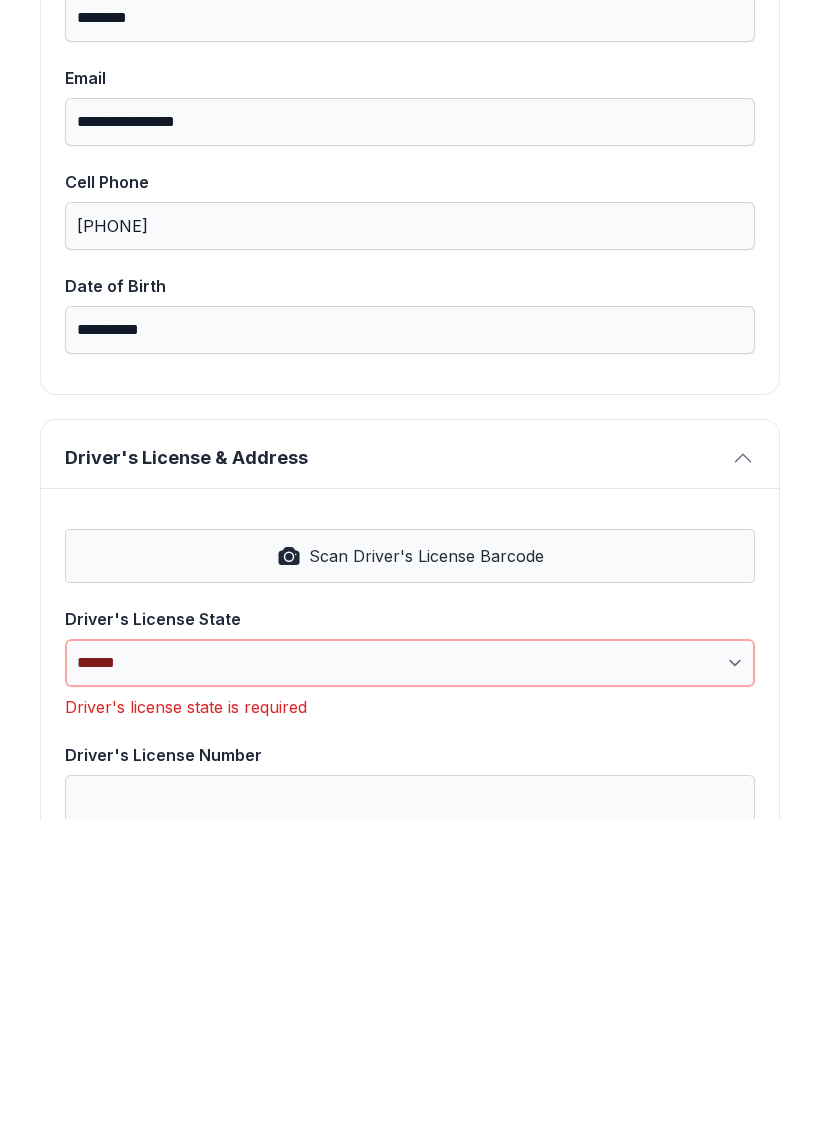 click on "**********" at bounding box center (410, 975) 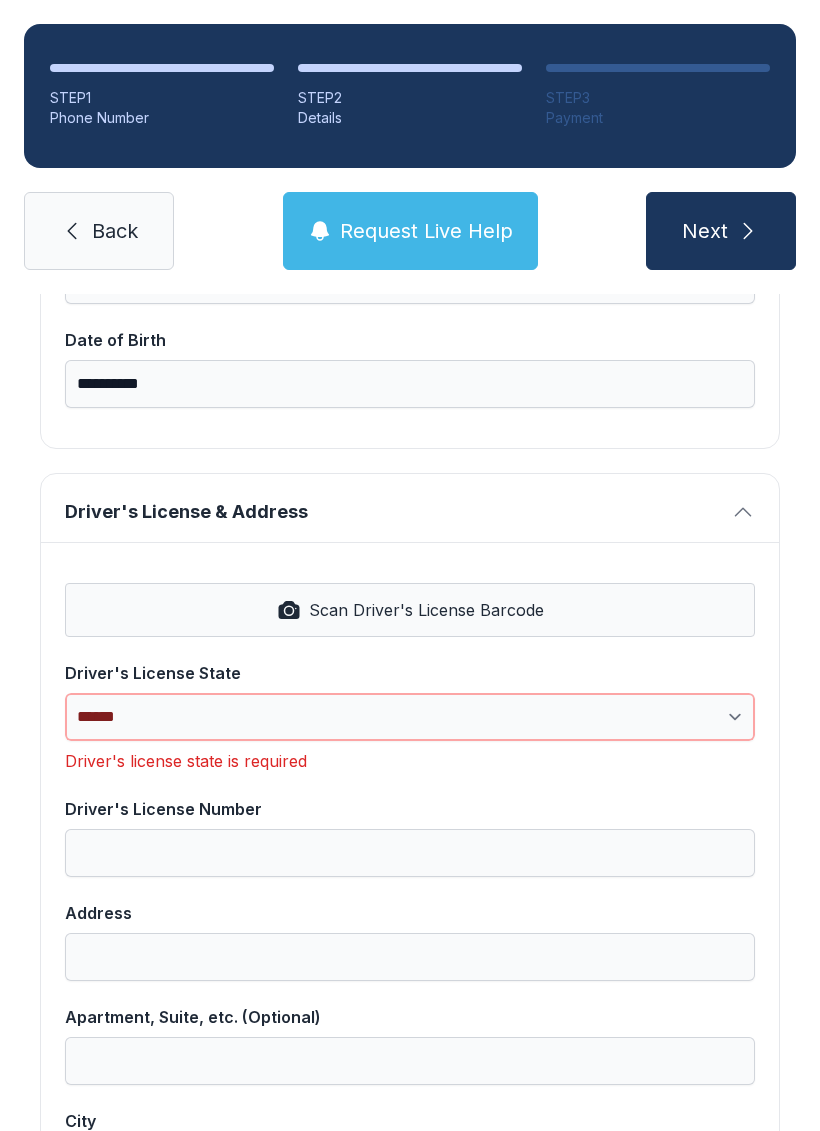 scroll, scrollTop: 610, scrollLeft: 0, axis: vertical 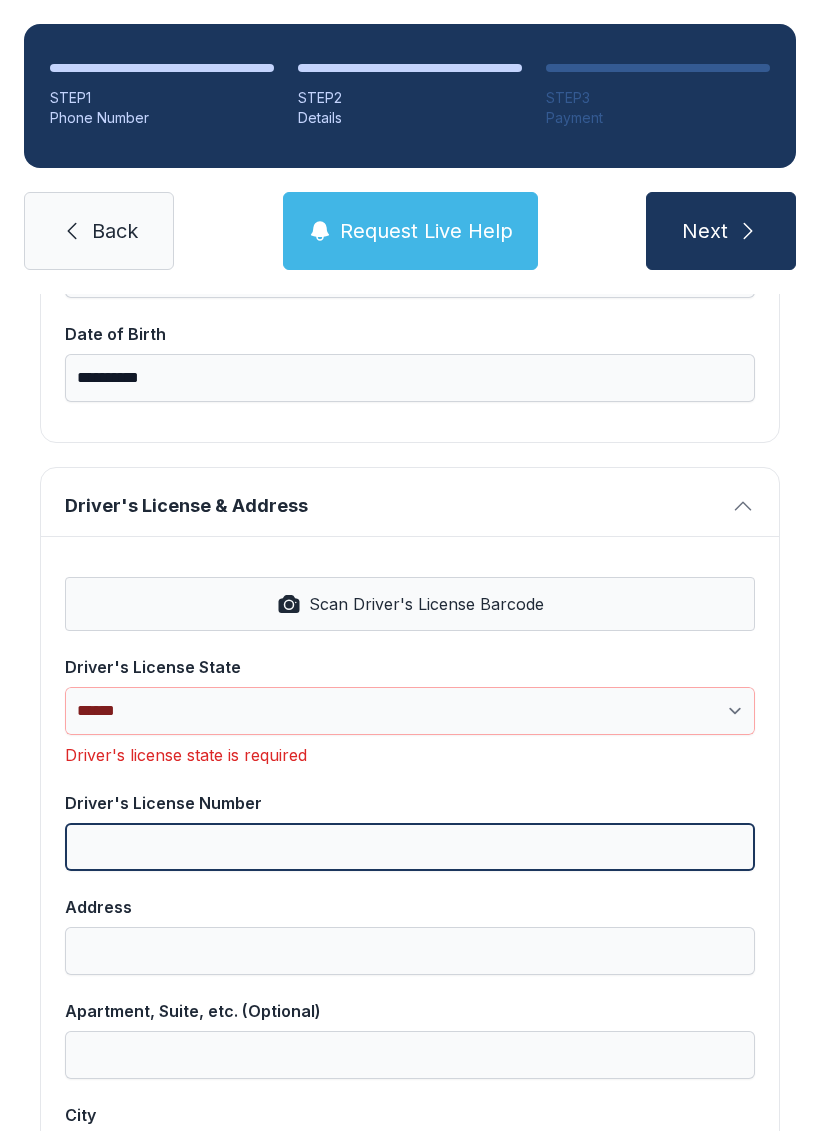 click on "Driver's License Number" at bounding box center (410, 847) 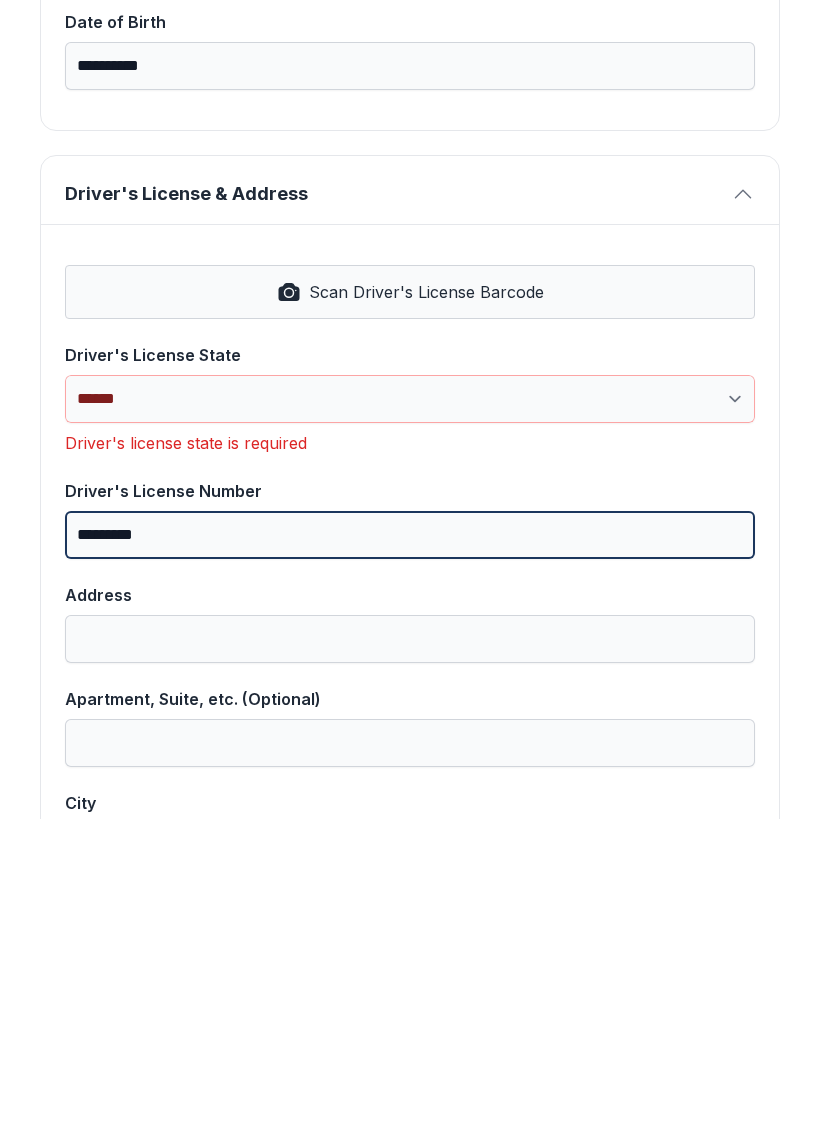 type on "*********" 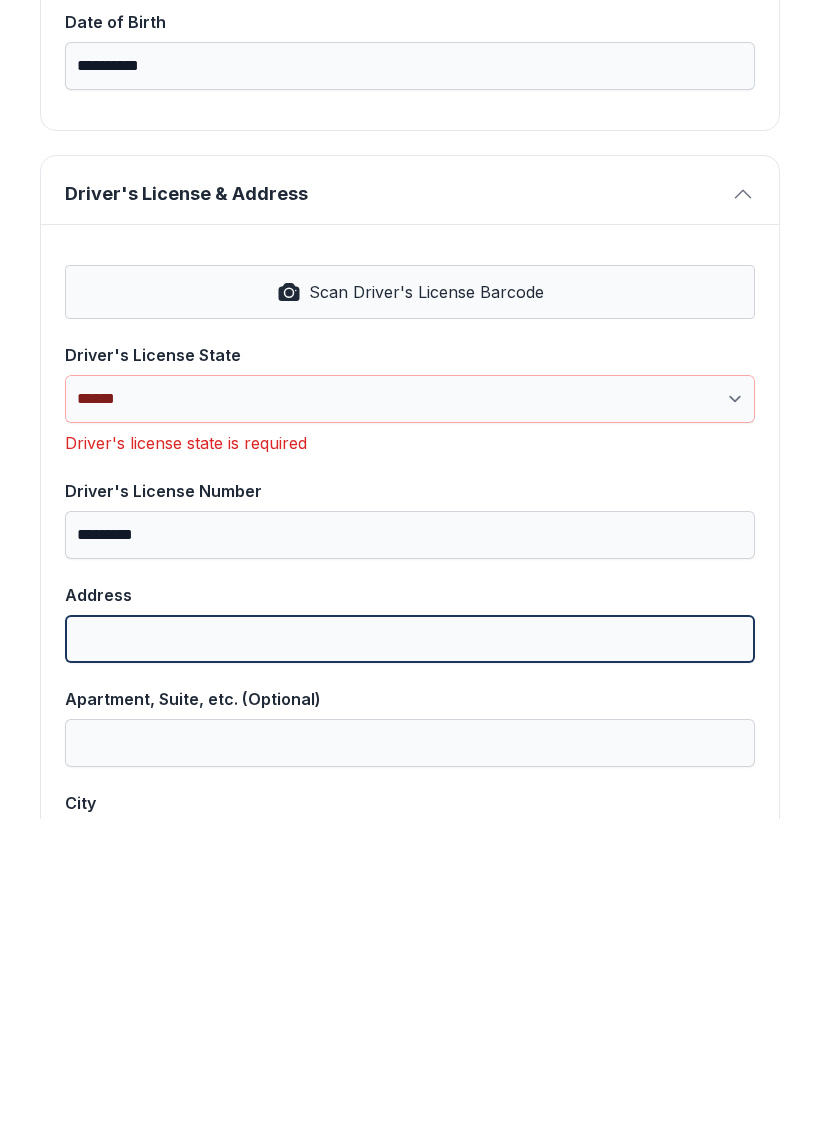 click on "Address" at bounding box center [410, 951] 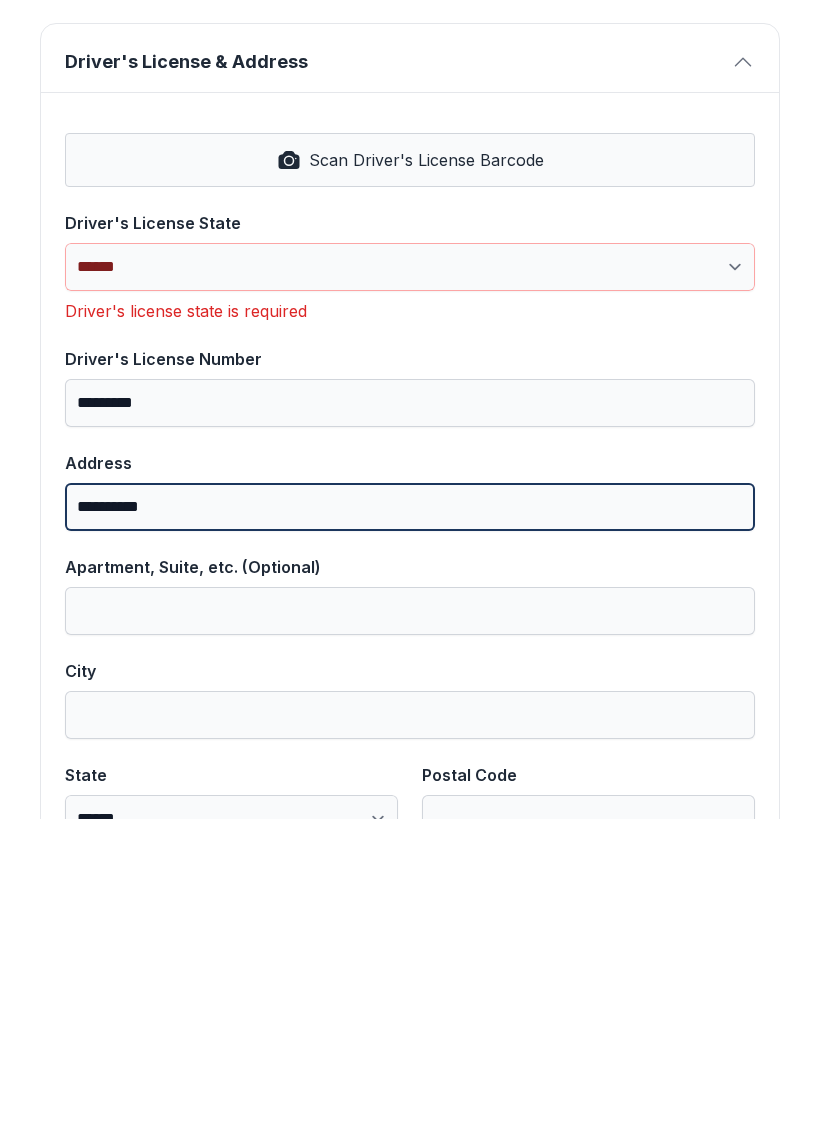scroll, scrollTop: 750, scrollLeft: 0, axis: vertical 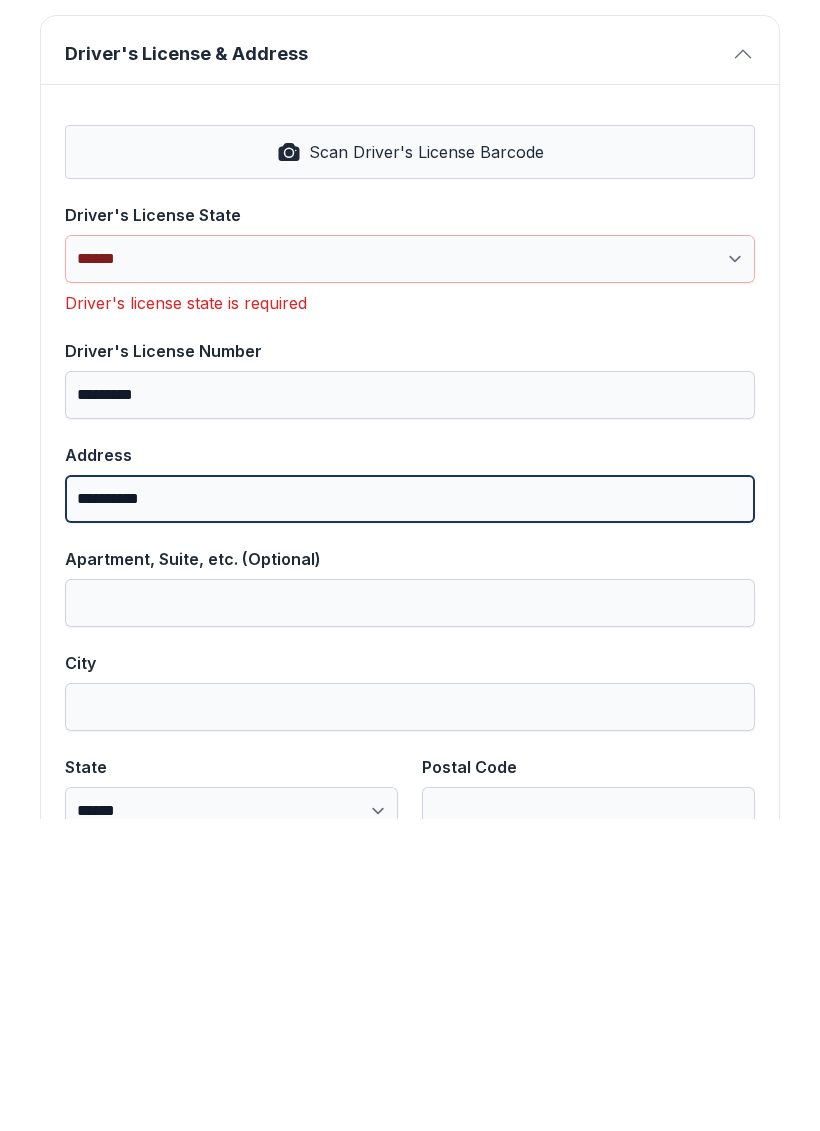 type on "**********" 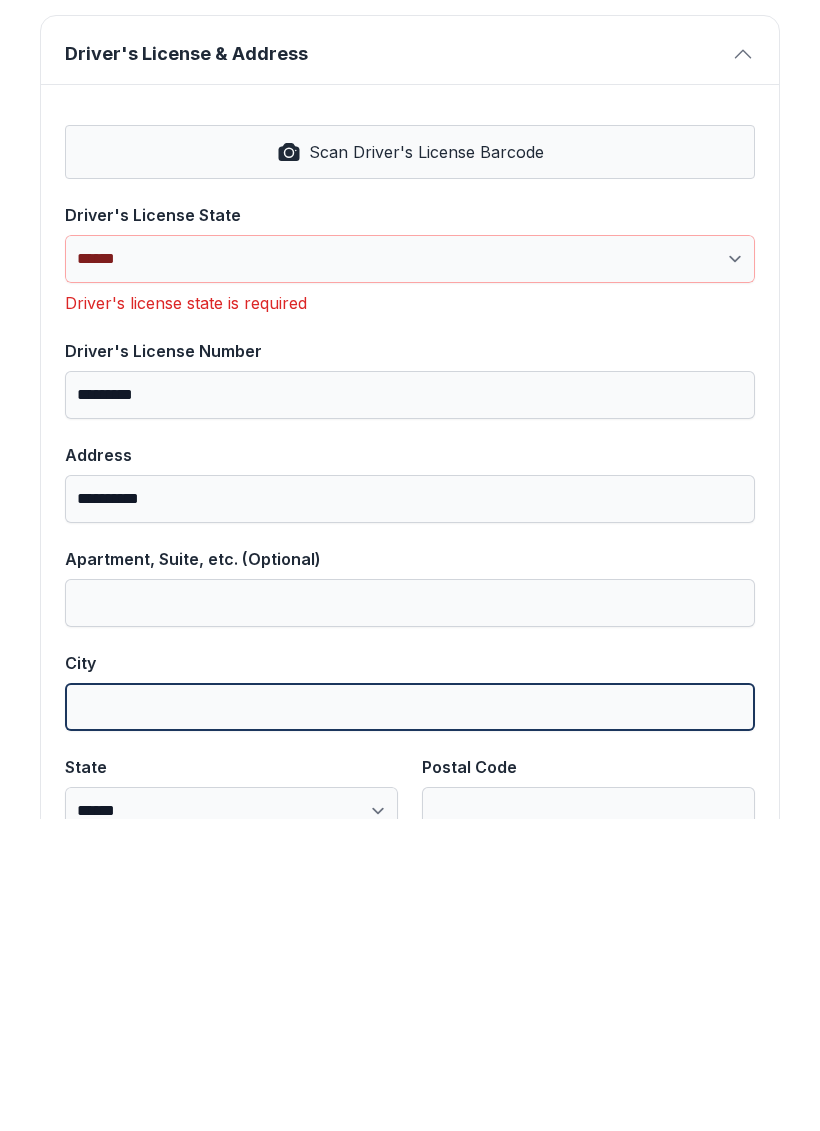 click on "City" at bounding box center (410, 1019) 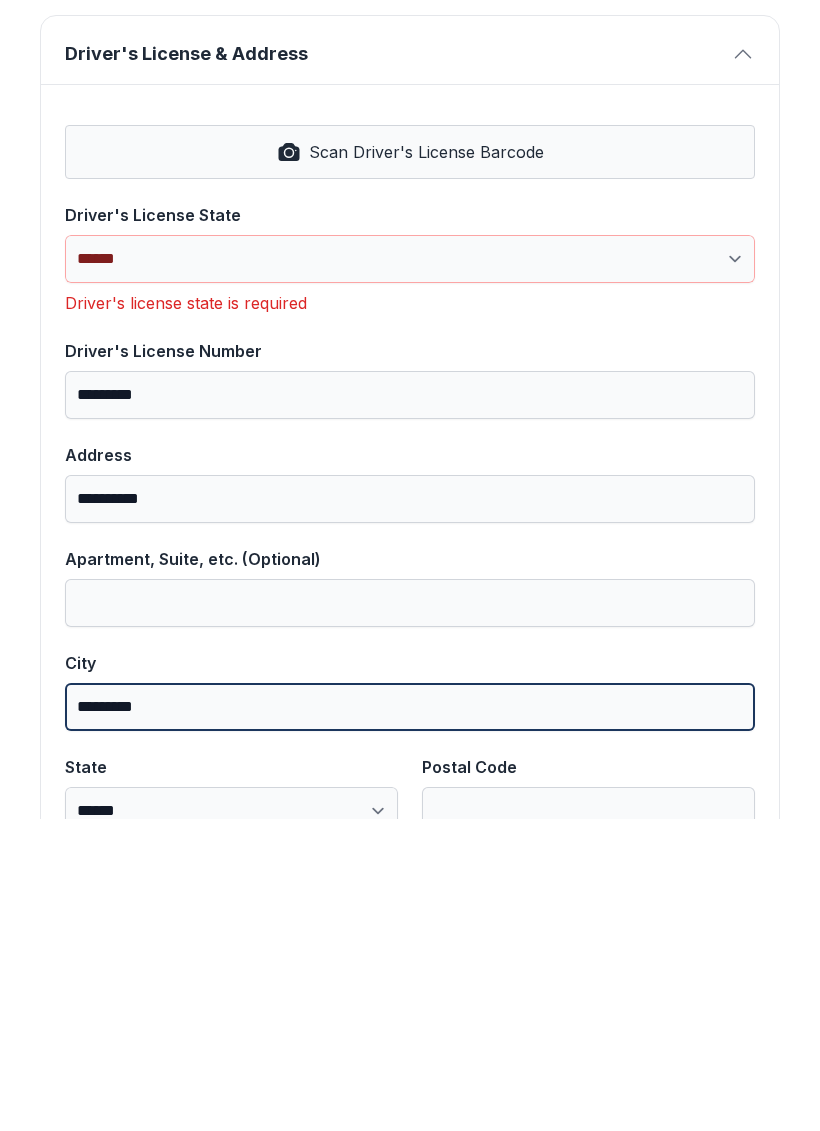 type on "********" 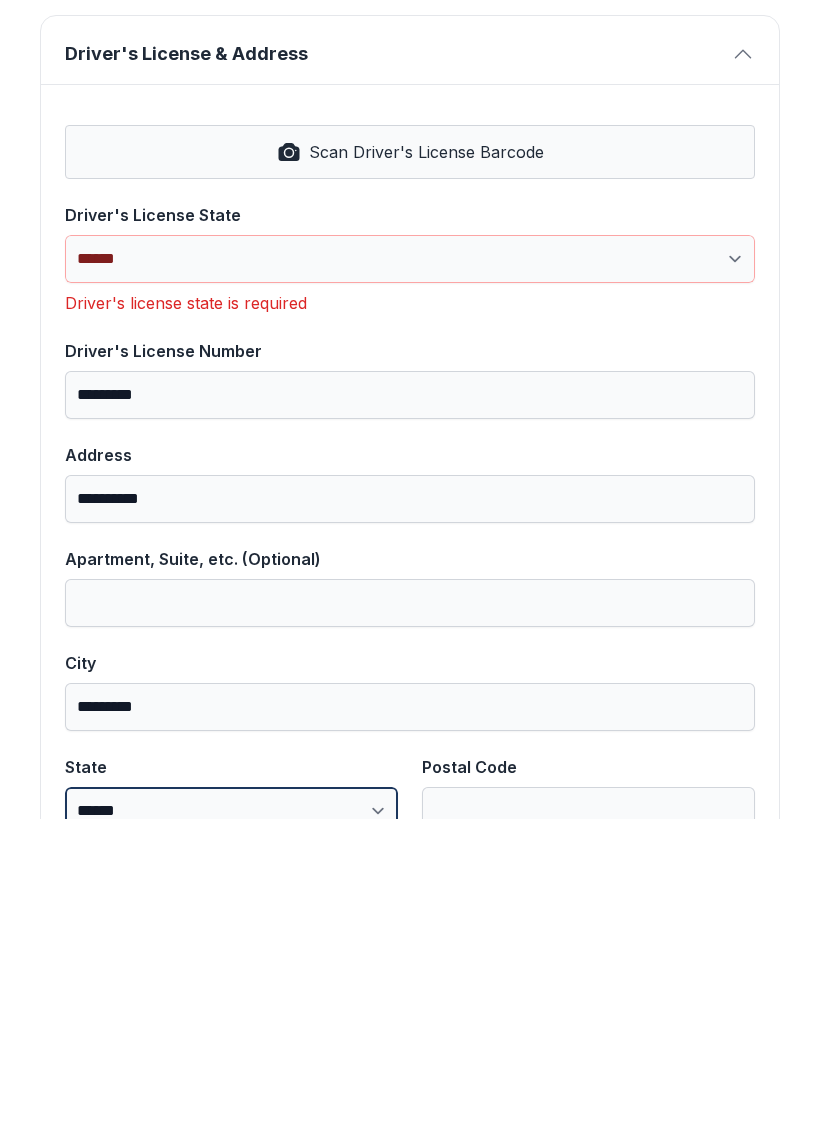 click on "**********" at bounding box center [231, 1123] 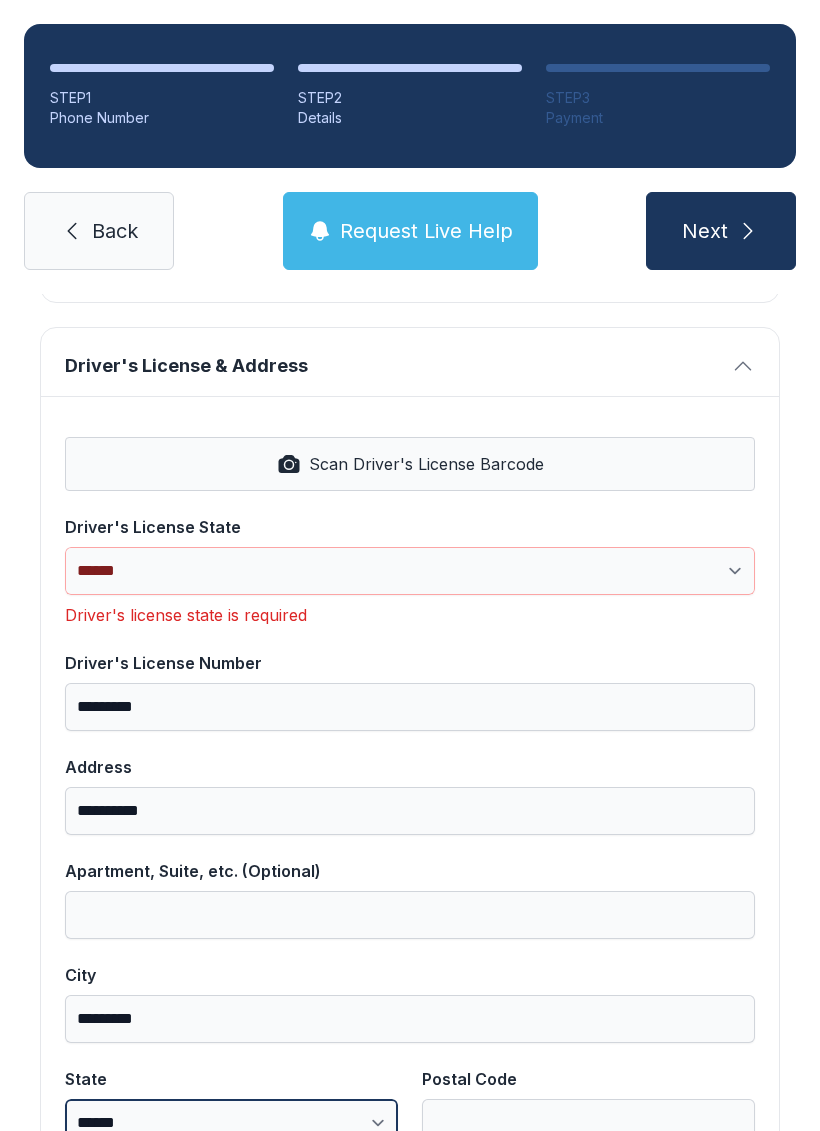 select on "**" 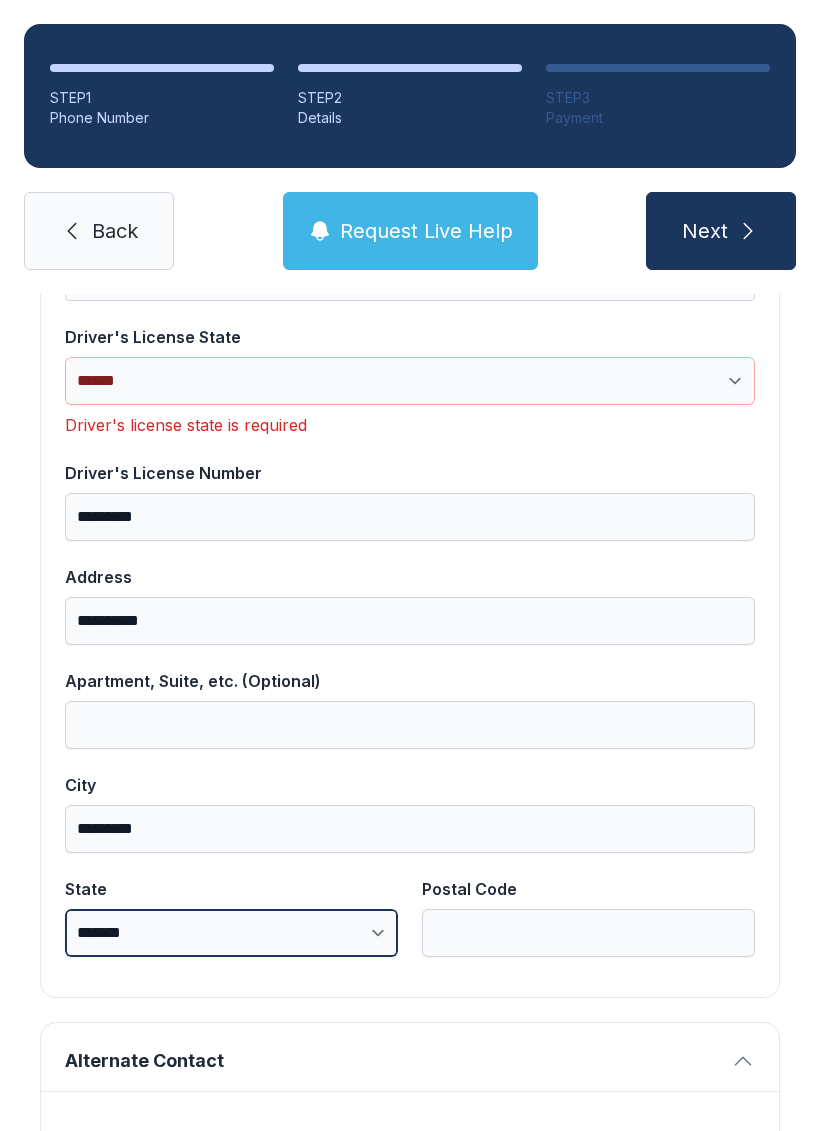 scroll, scrollTop: 941, scrollLeft: 0, axis: vertical 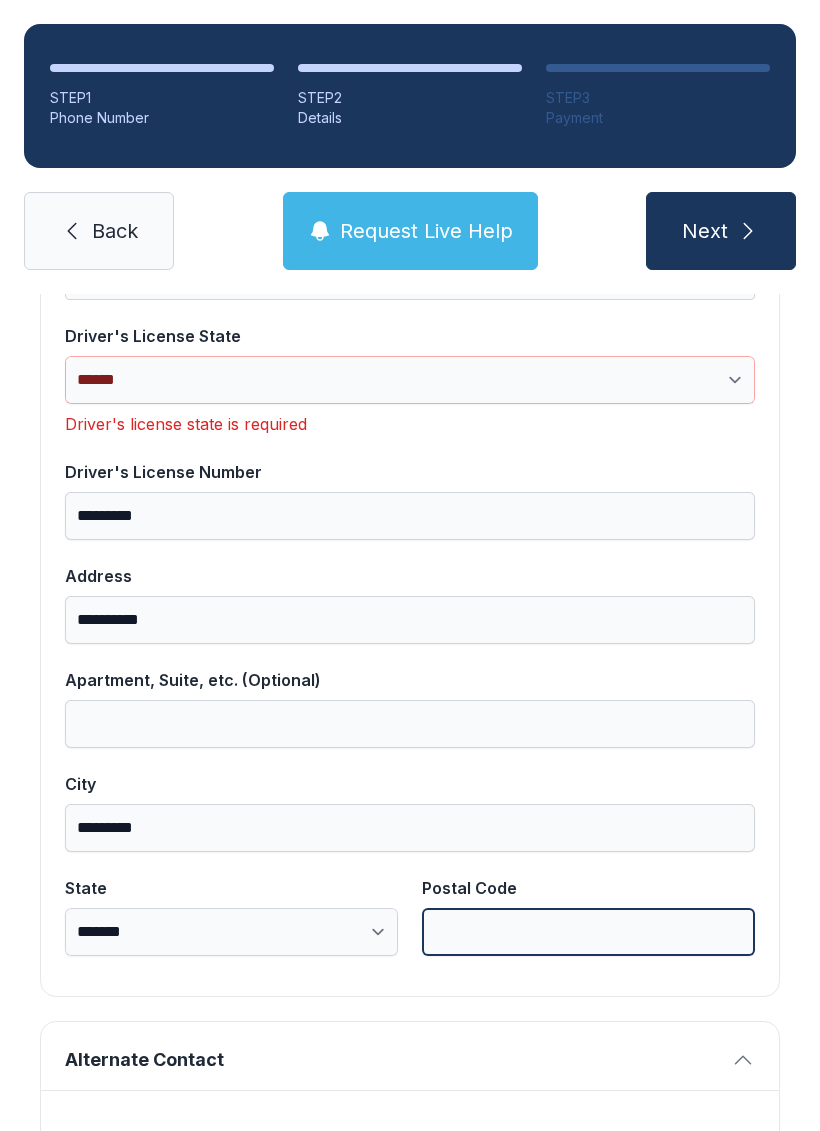 click on "Postal Code" at bounding box center [588, 932] 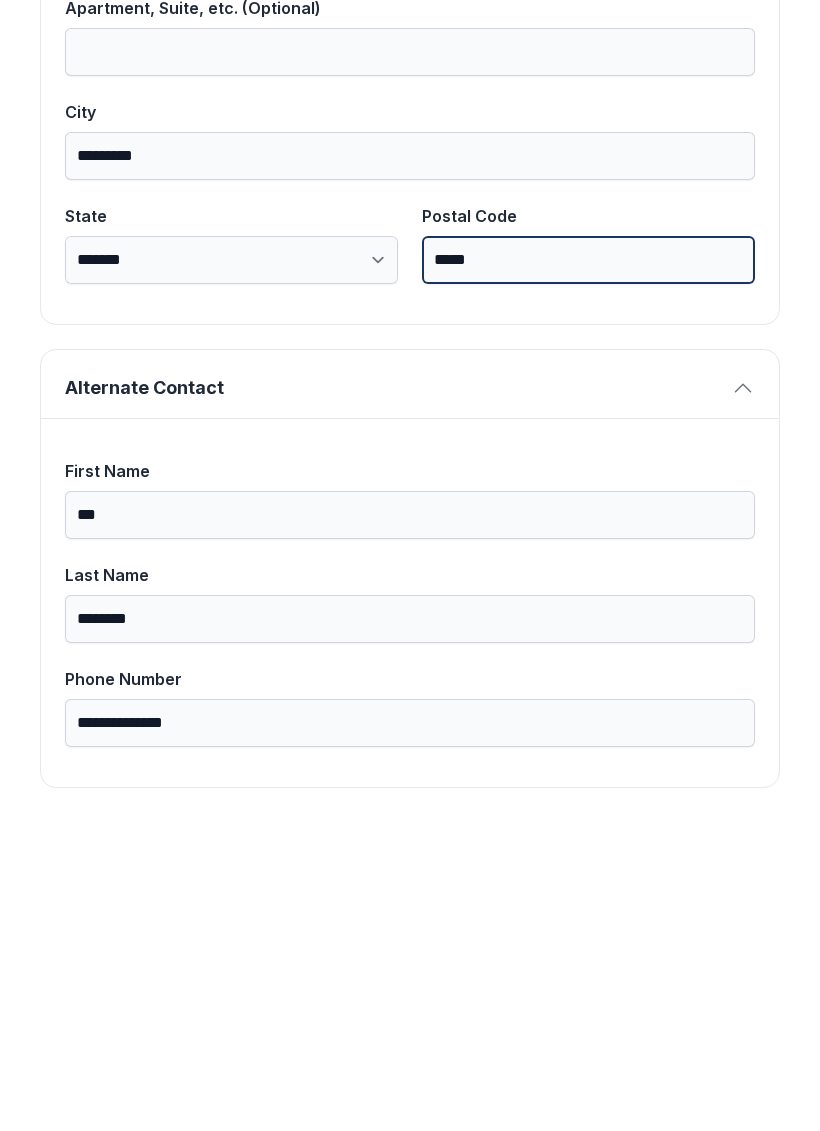 type on "*****" 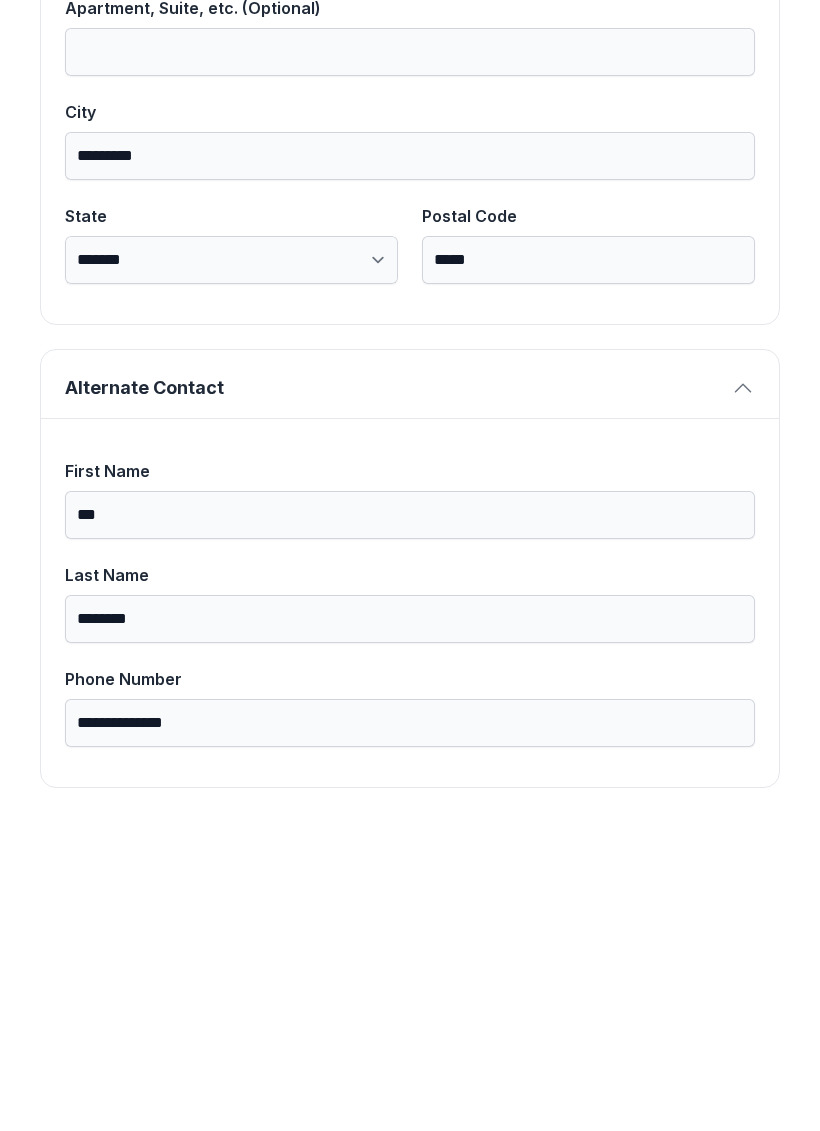 scroll, scrollTop: 584, scrollLeft: 0, axis: vertical 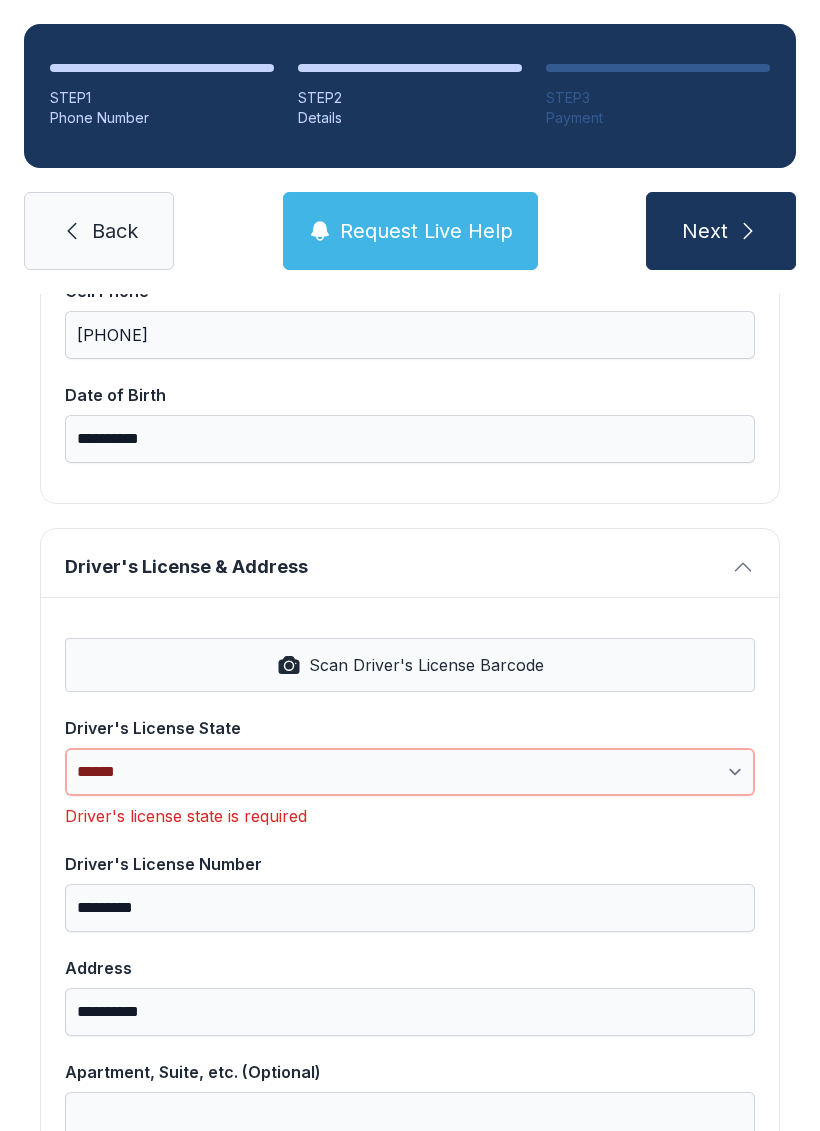 click on "**********" at bounding box center [410, 772] 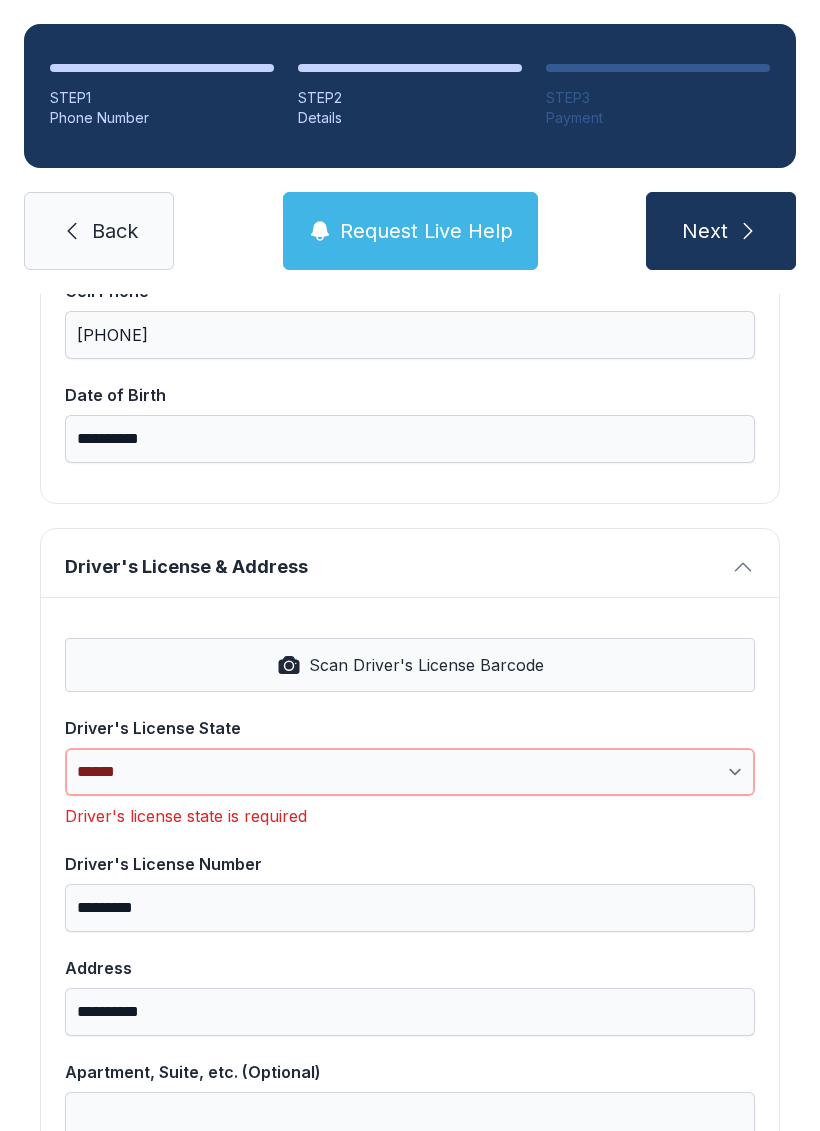 select on "**" 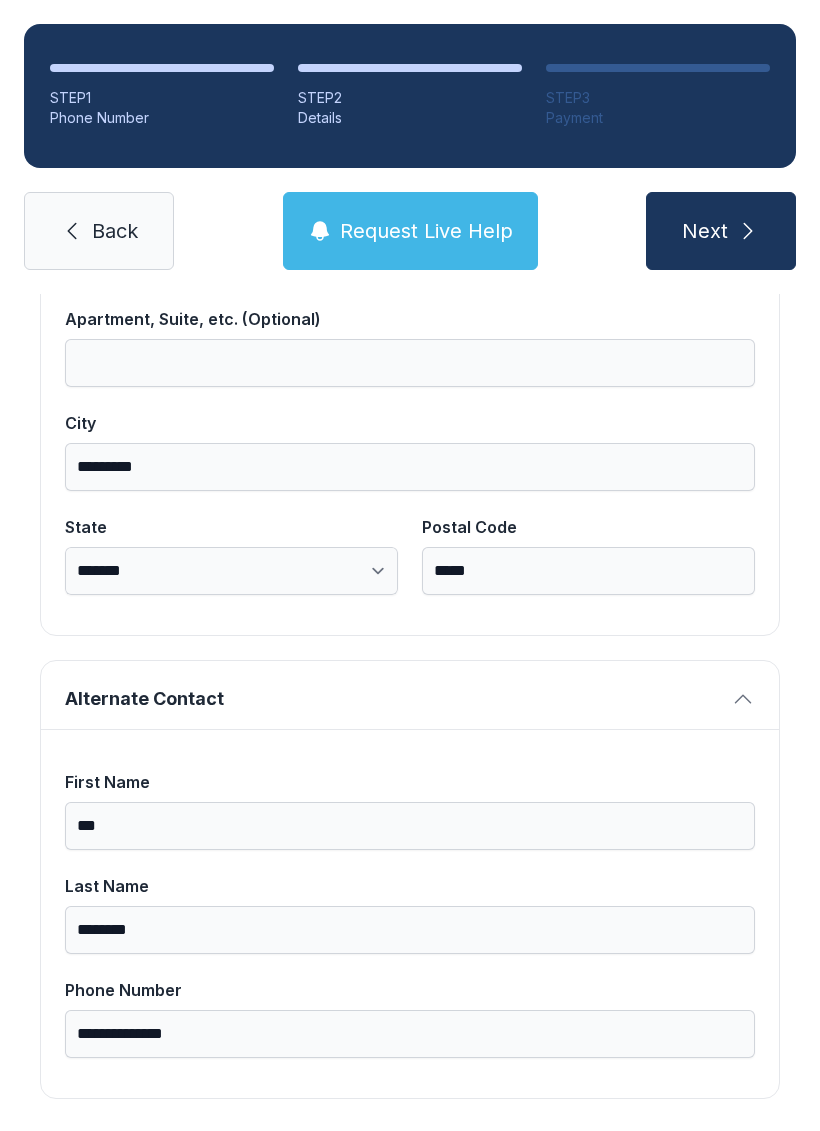 scroll, scrollTop: 1269, scrollLeft: 0, axis: vertical 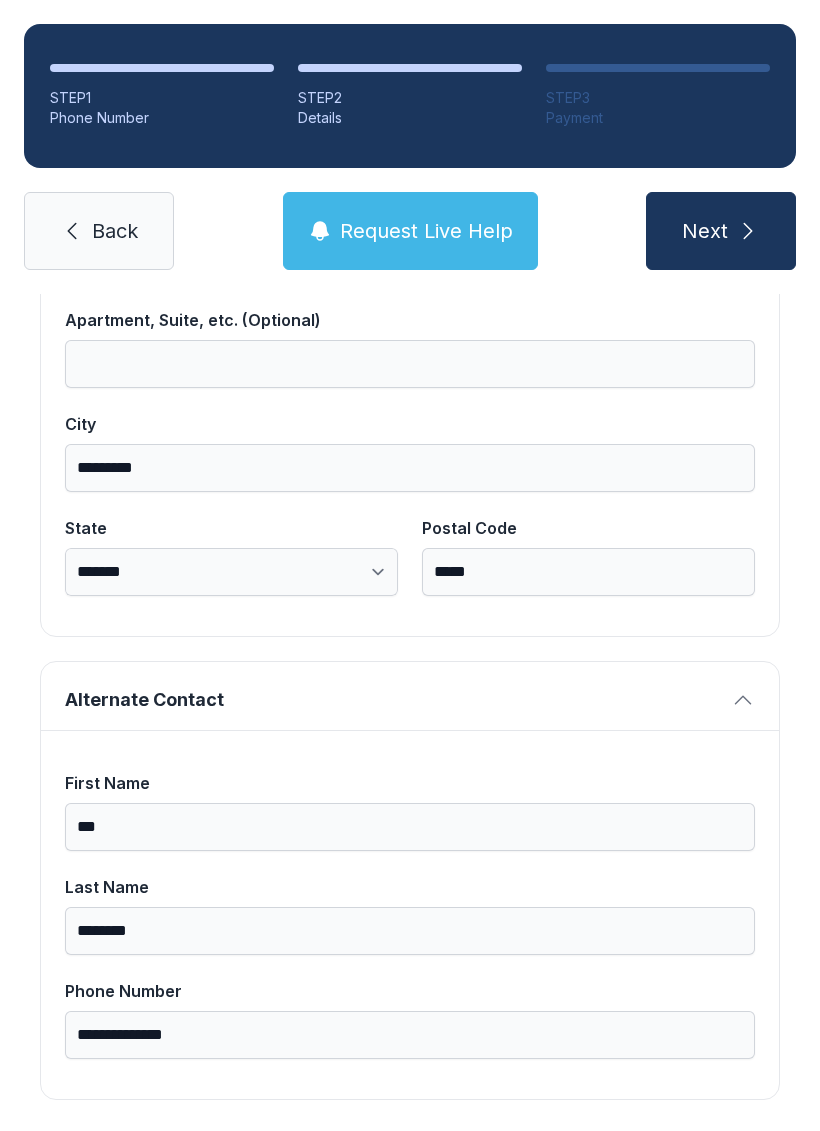 click on "Next" at bounding box center [721, 231] 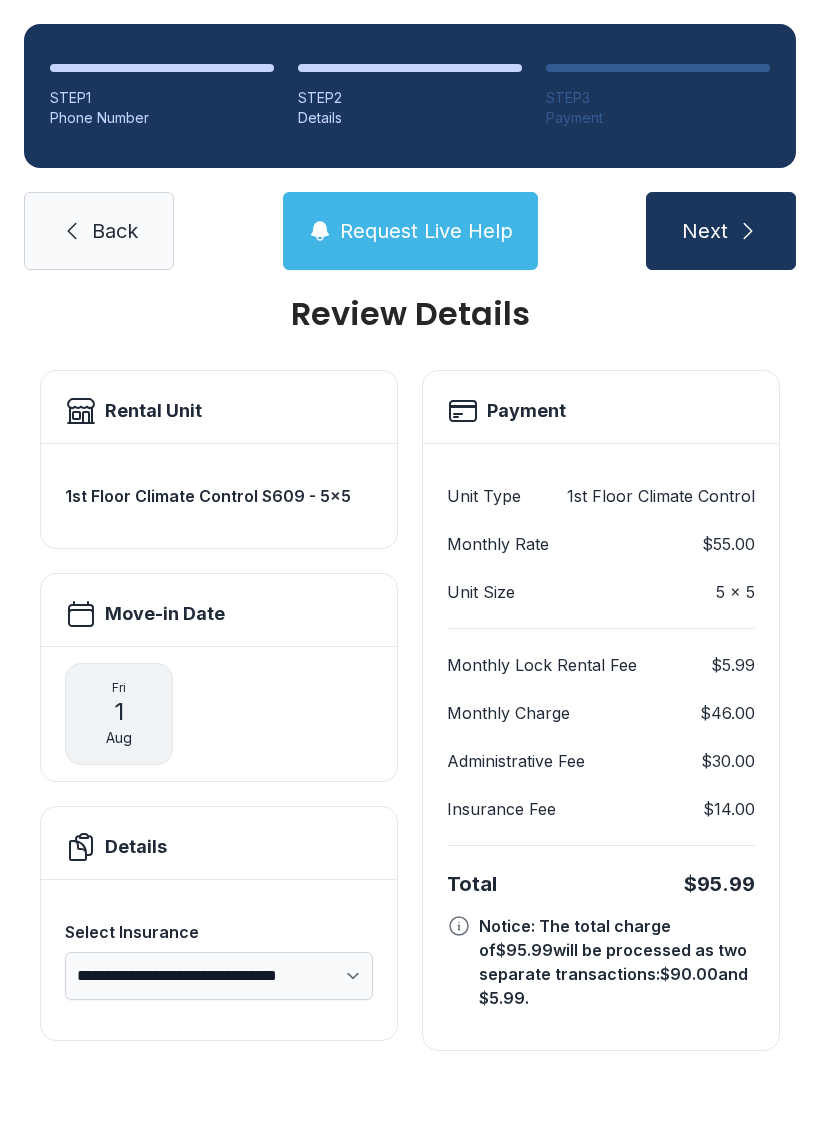 scroll, scrollTop: 0, scrollLeft: 0, axis: both 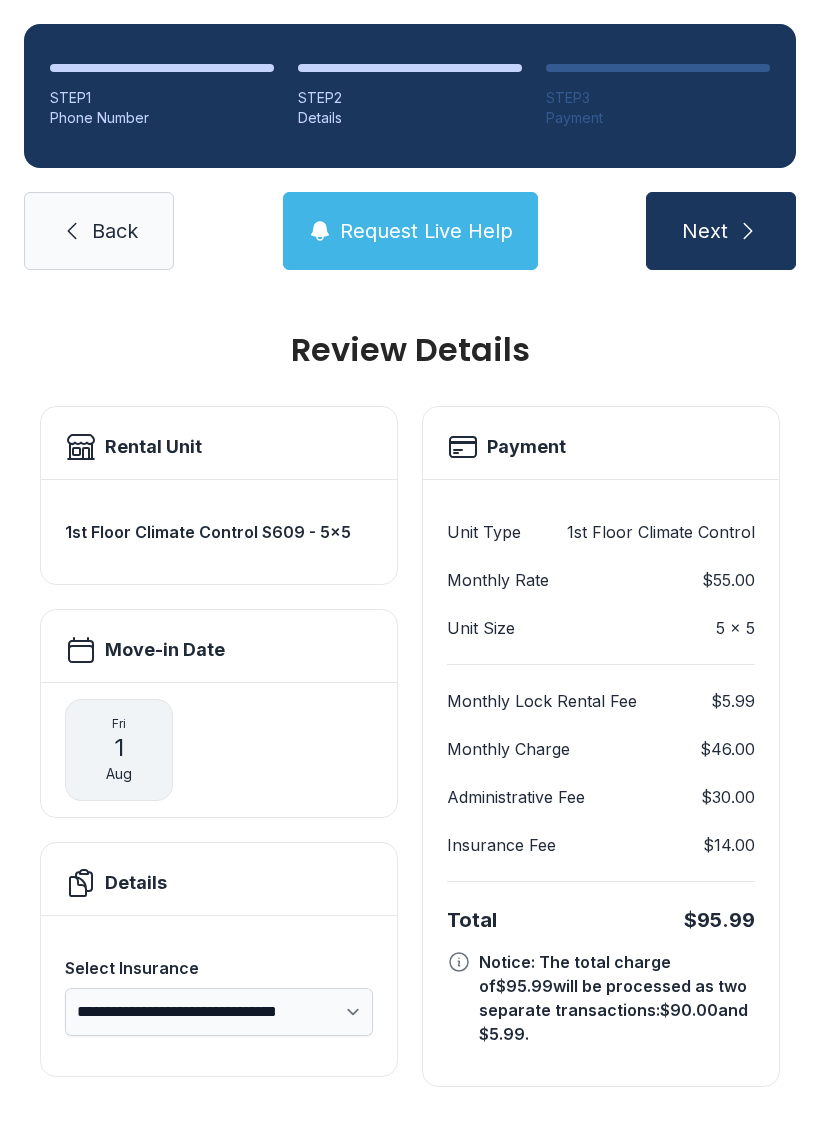 click on "Next" at bounding box center [721, 231] 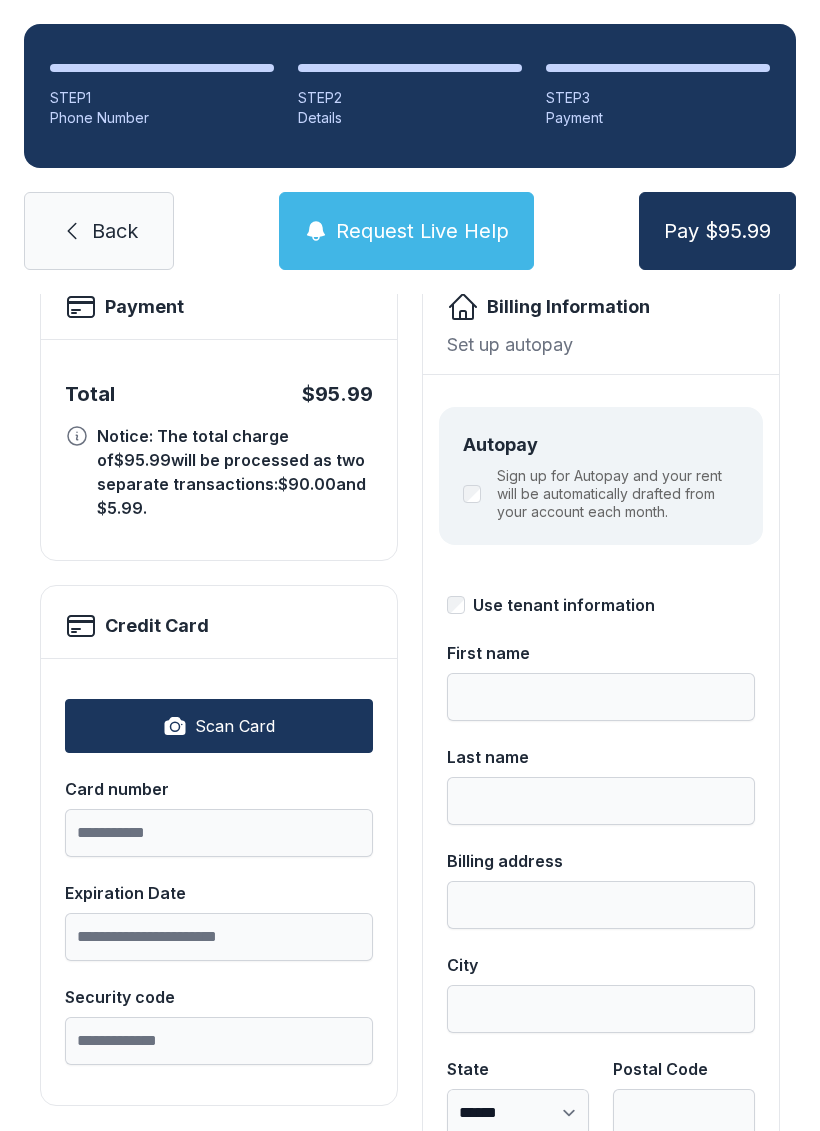 scroll, scrollTop: 135, scrollLeft: 0, axis: vertical 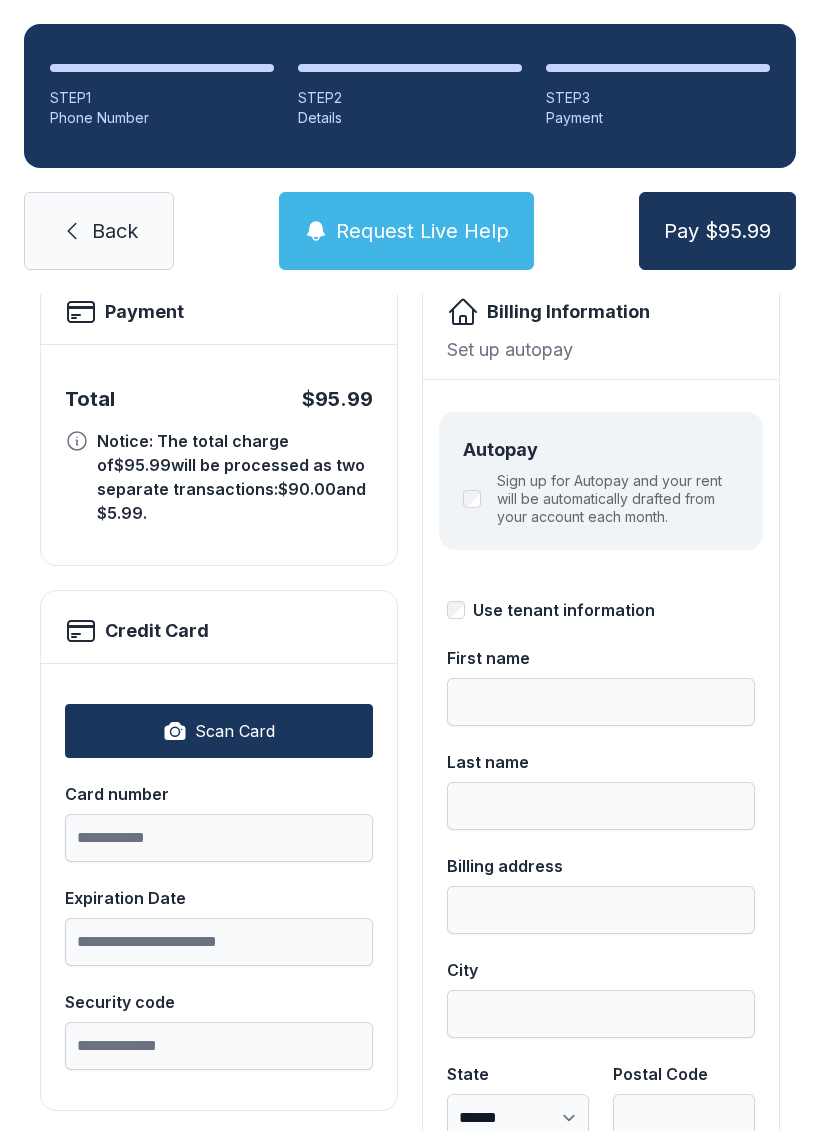 click 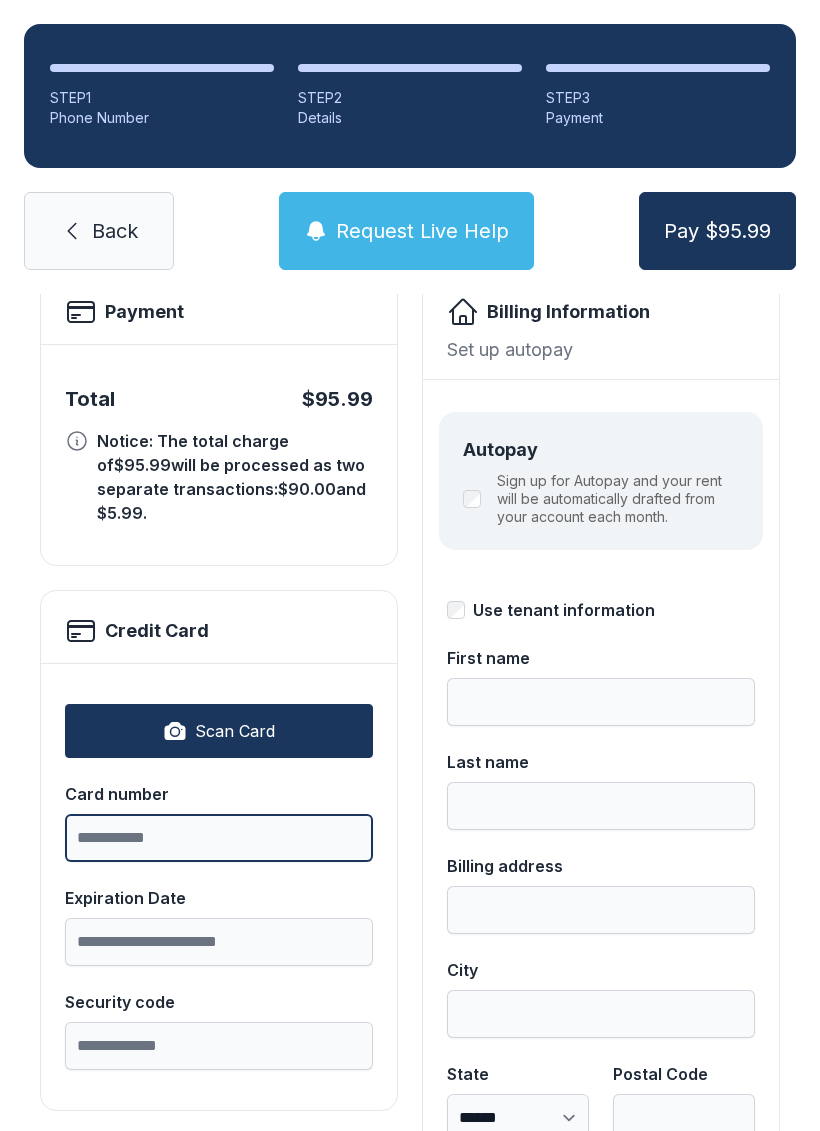 click on "Card number" at bounding box center [219, 838] 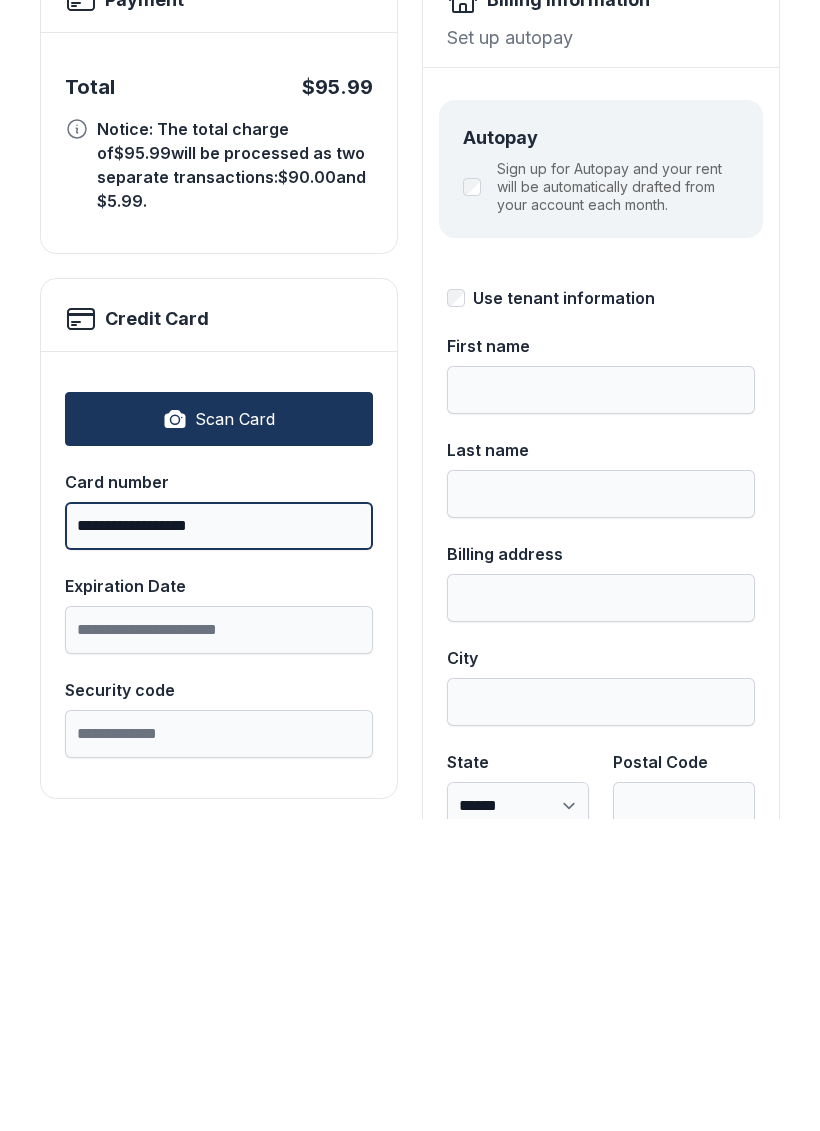 type on "**********" 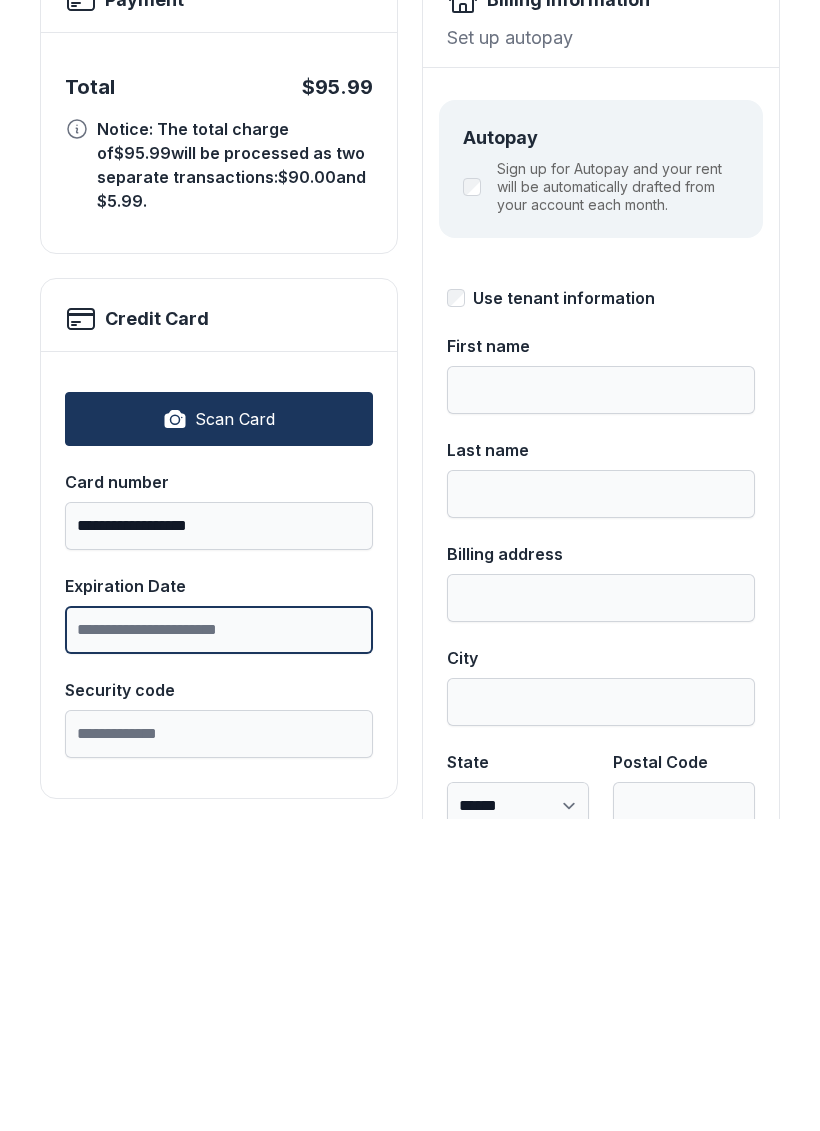 click on "Expiration Date" at bounding box center (219, 942) 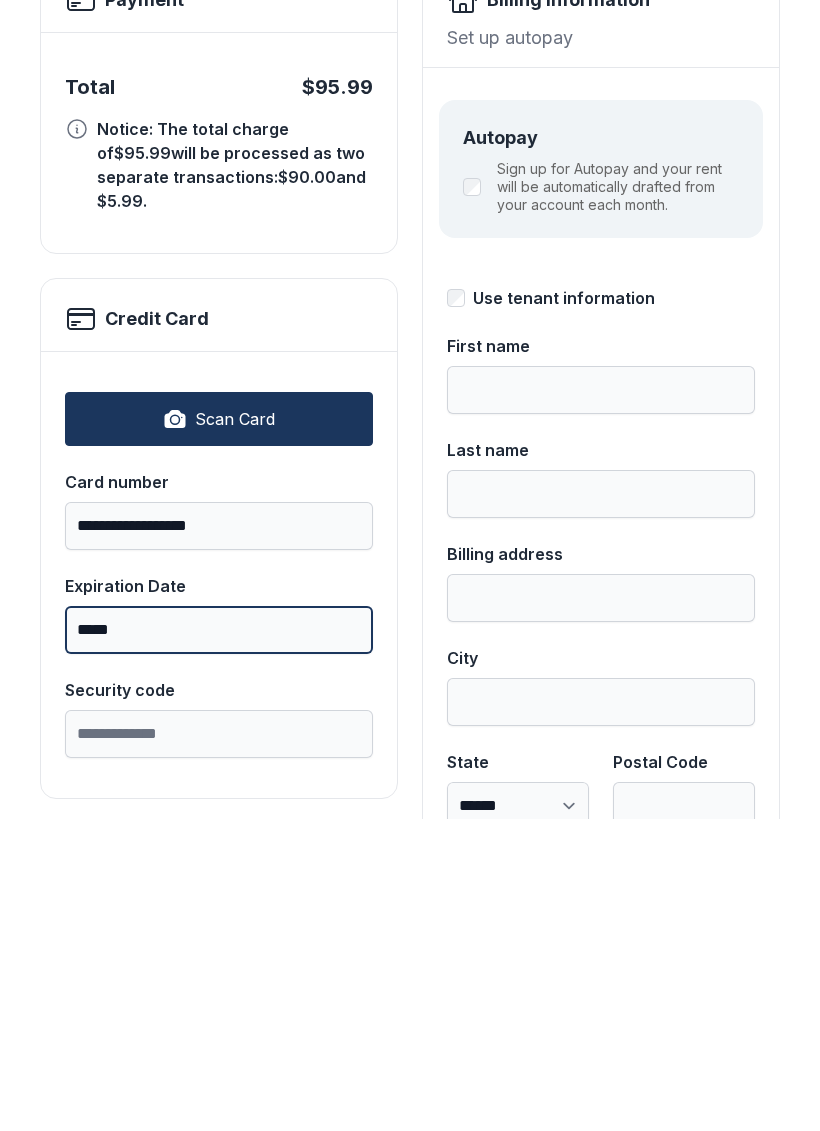 type on "*****" 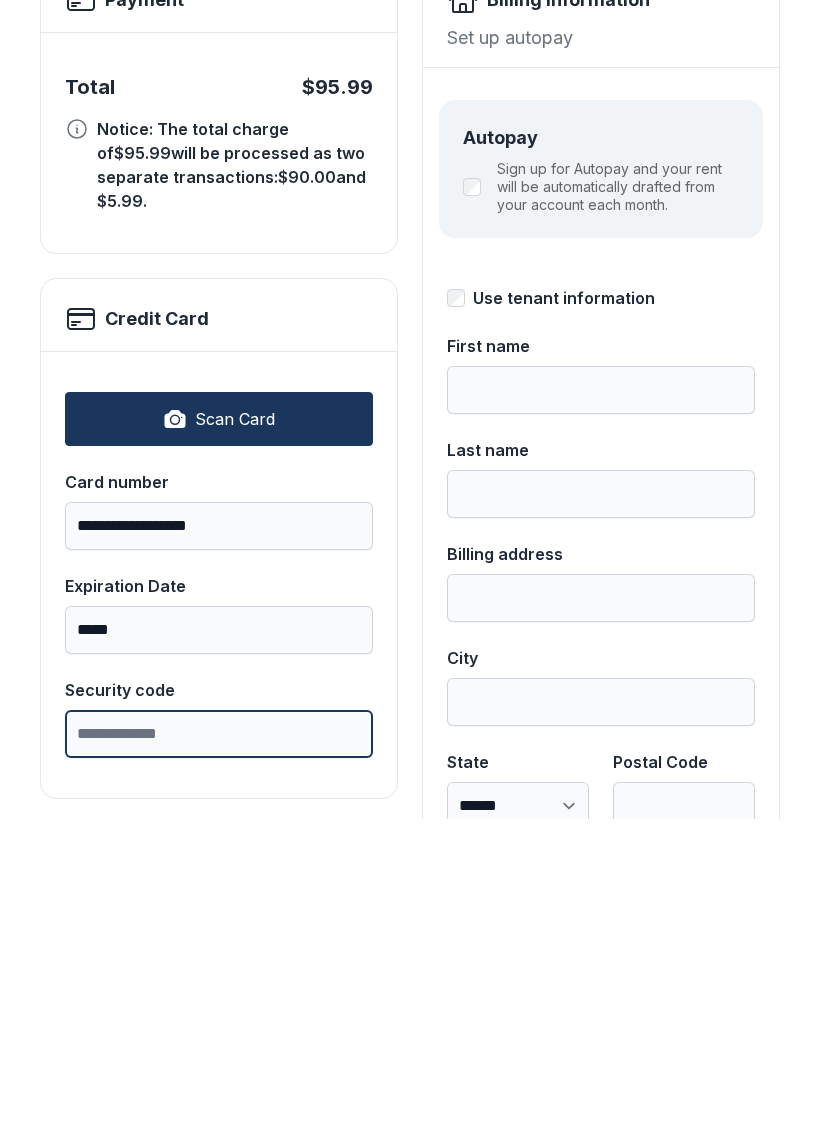 click on "Security code" at bounding box center (219, 1046) 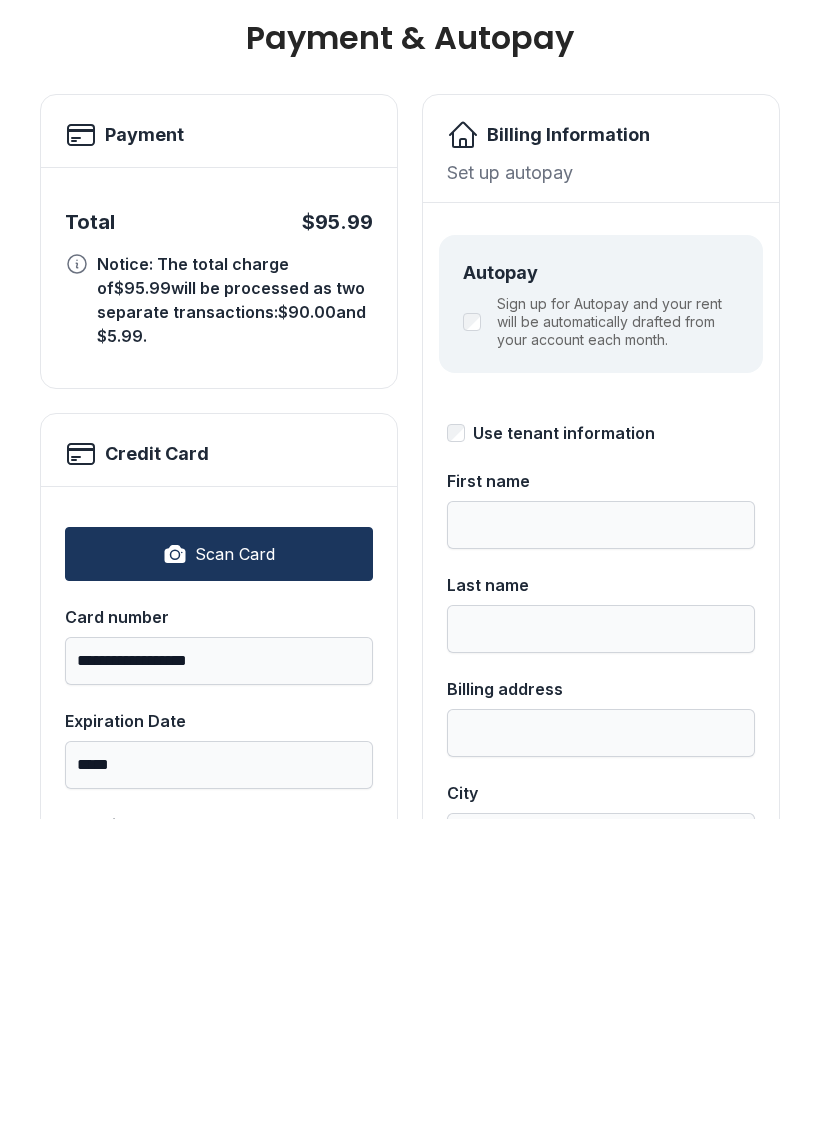 scroll, scrollTop: 0, scrollLeft: 0, axis: both 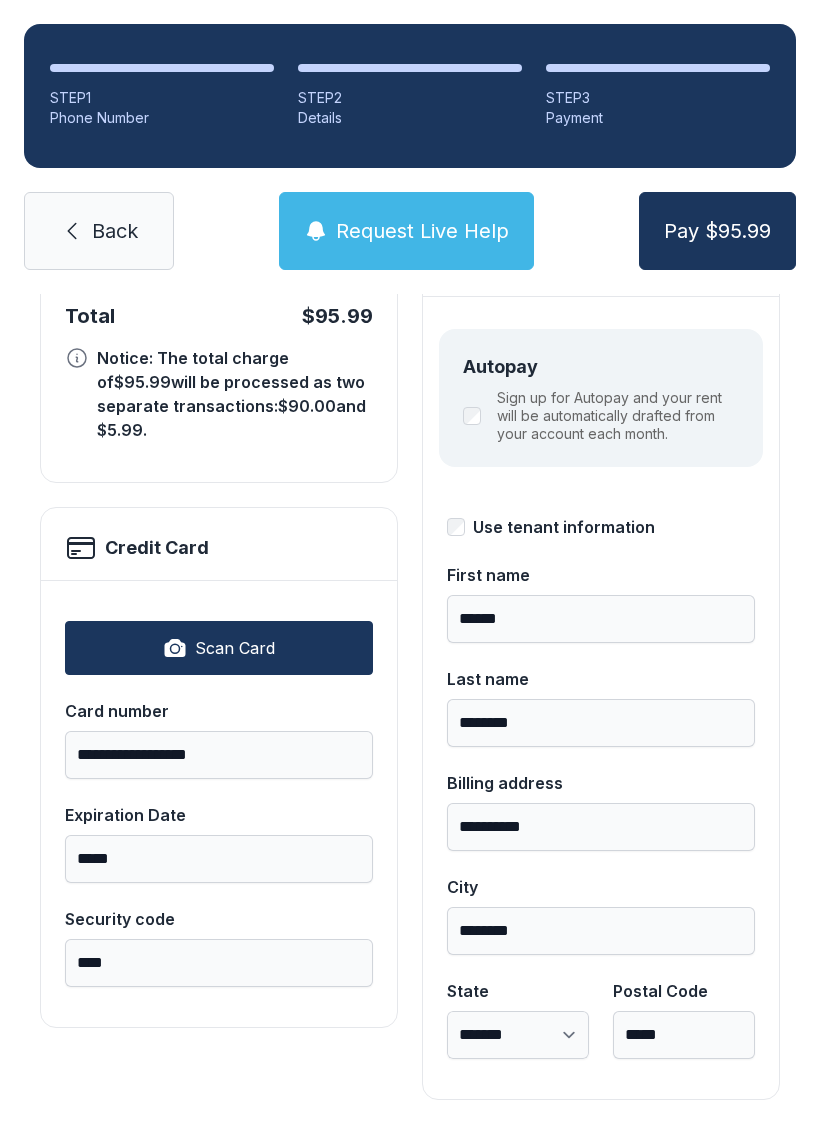 click on "Pay $95.99" at bounding box center [717, 231] 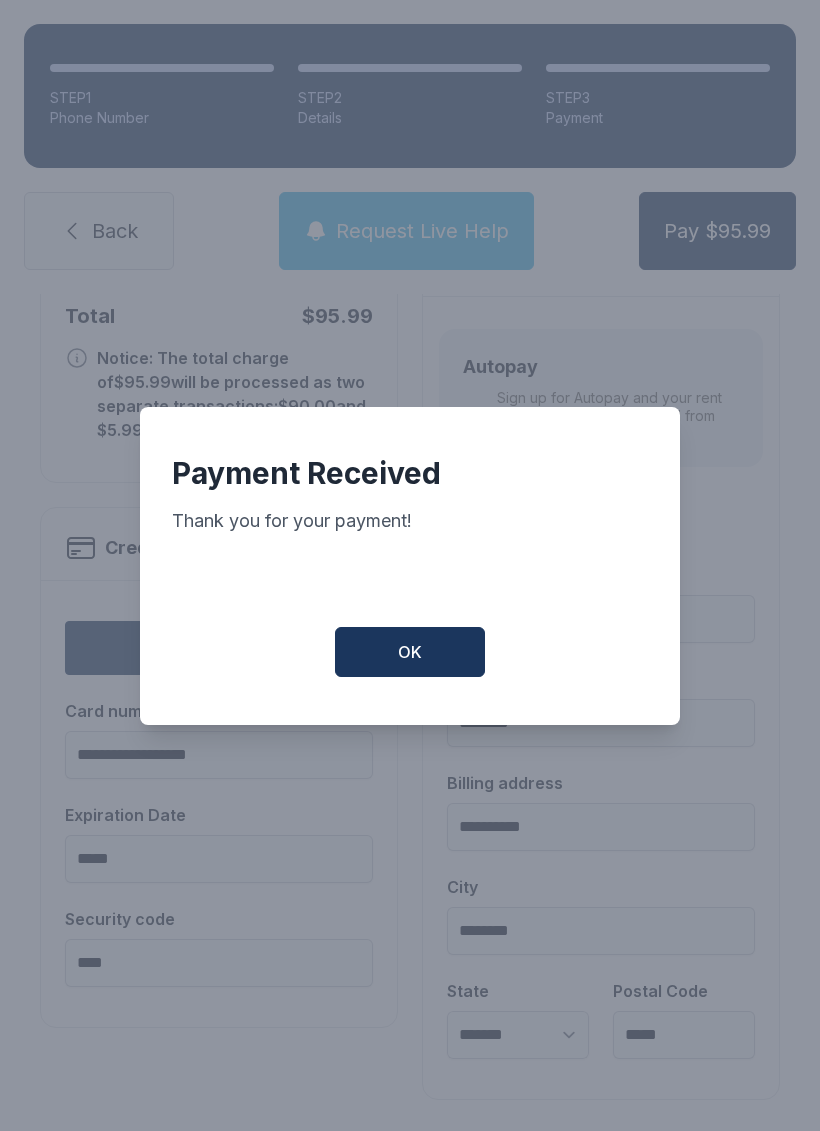 click on "OK" at bounding box center (410, 652) 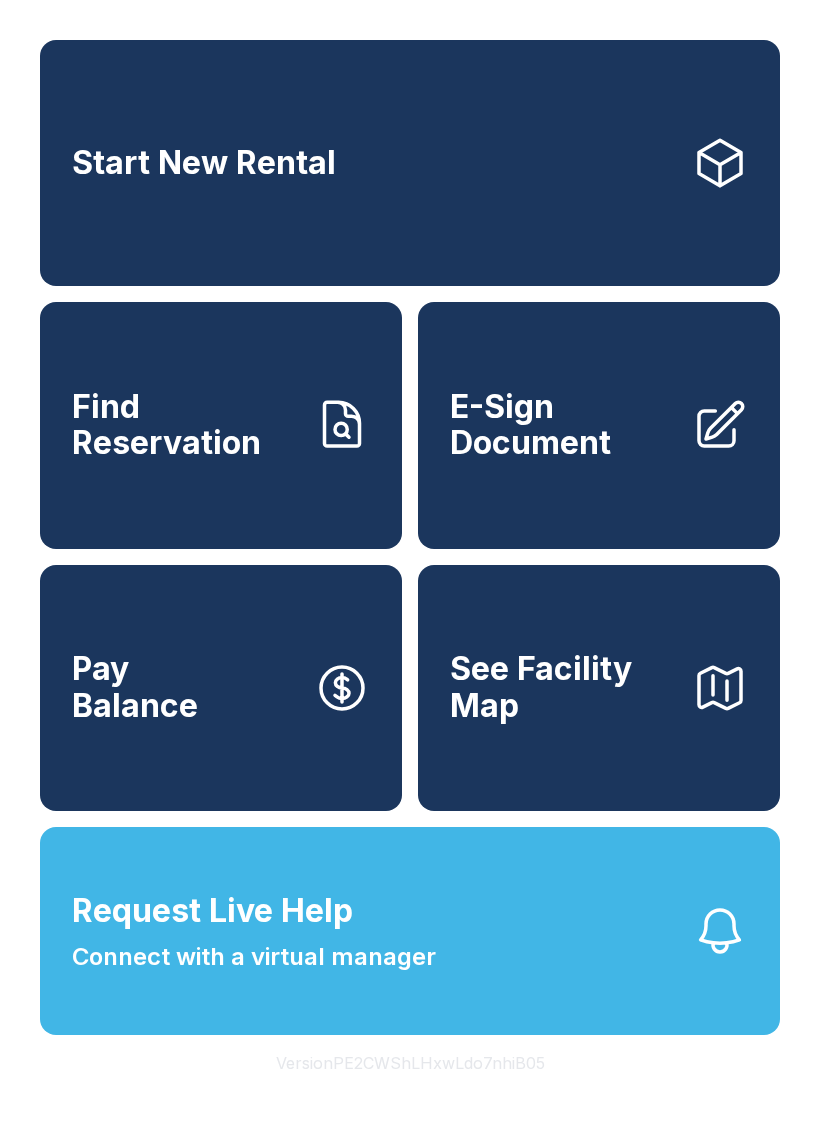 click on "E-Sign Document" at bounding box center (563, 425) 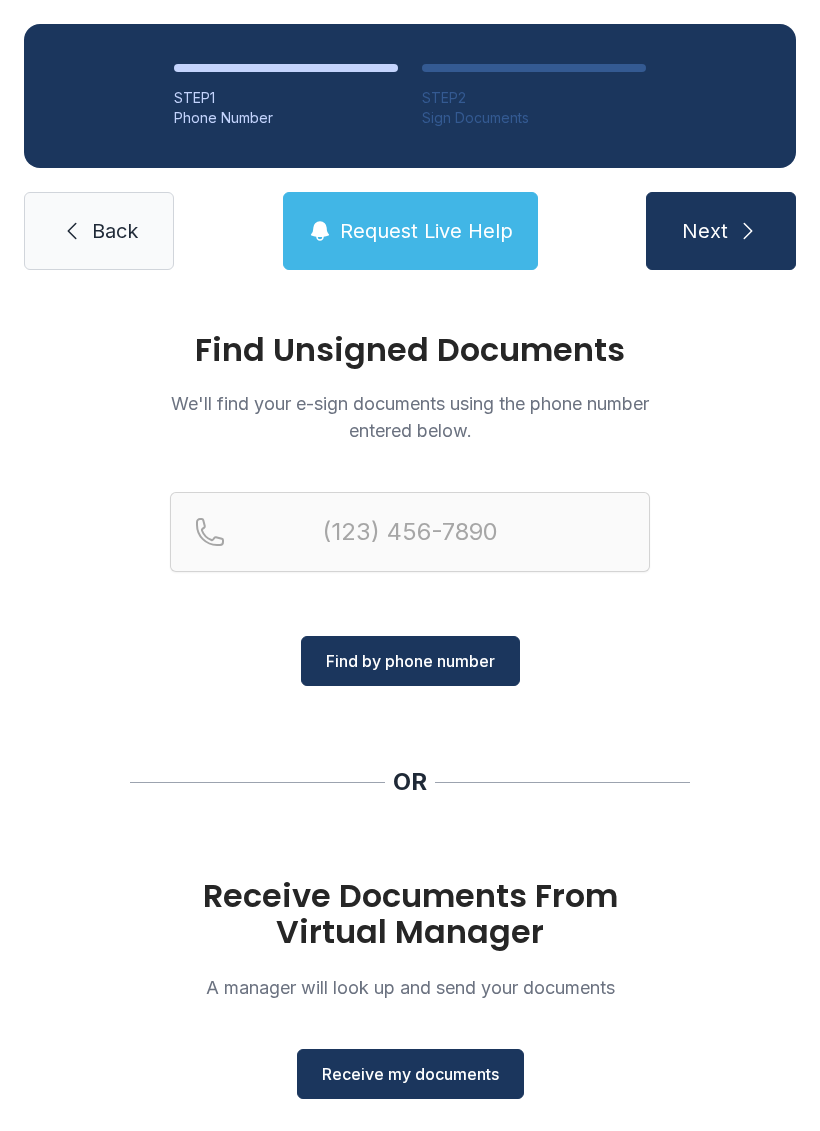 click 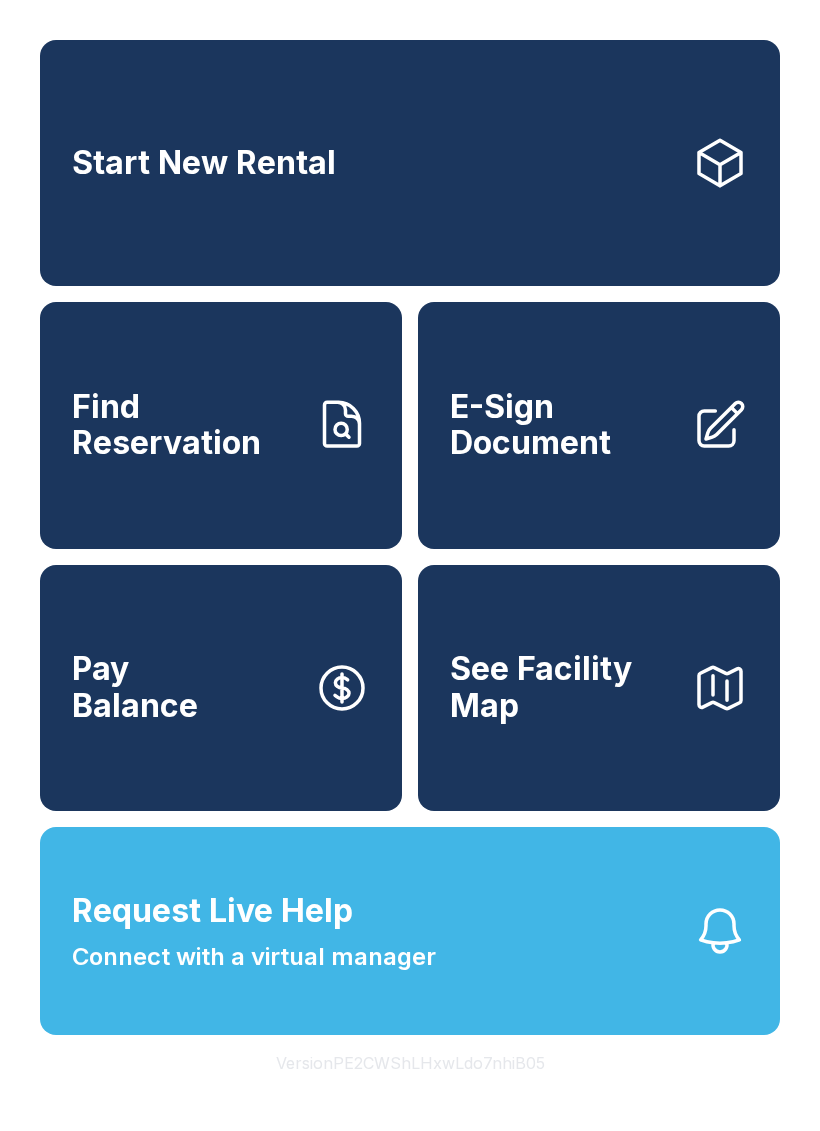 click on "E-Sign Document" at bounding box center [563, 425] 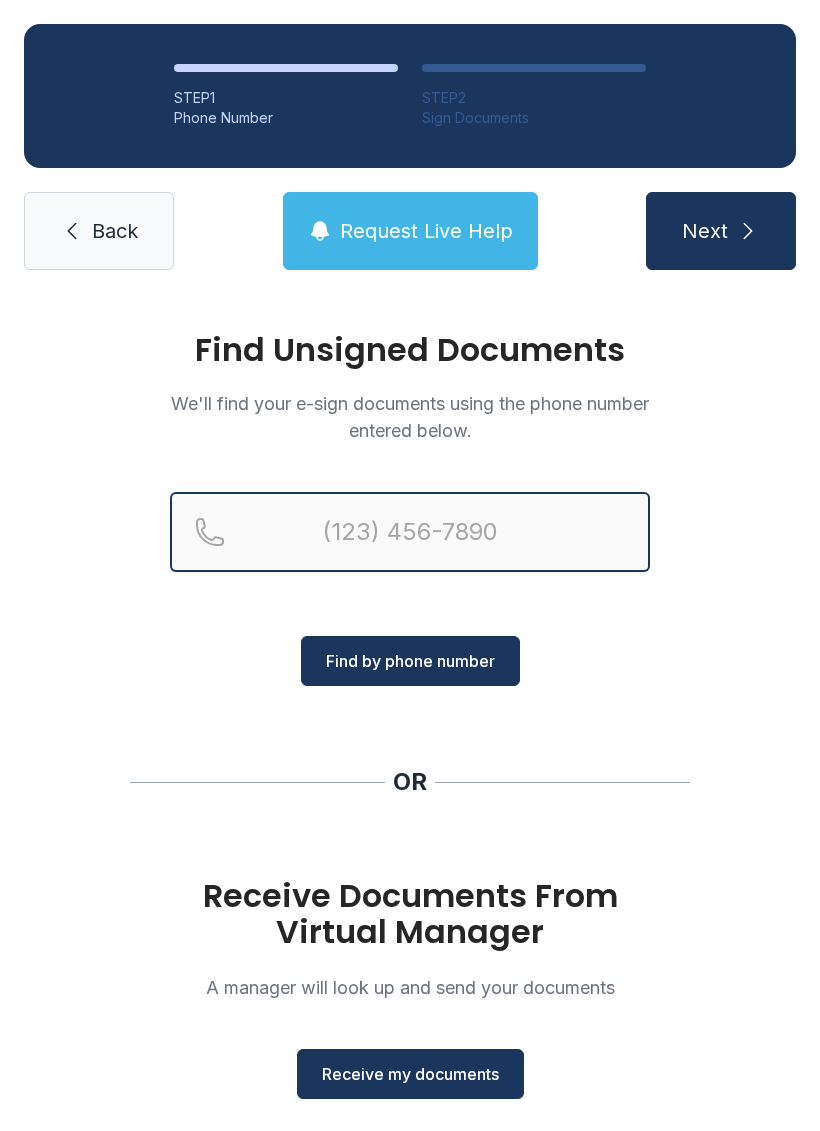 click at bounding box center [410, 532] 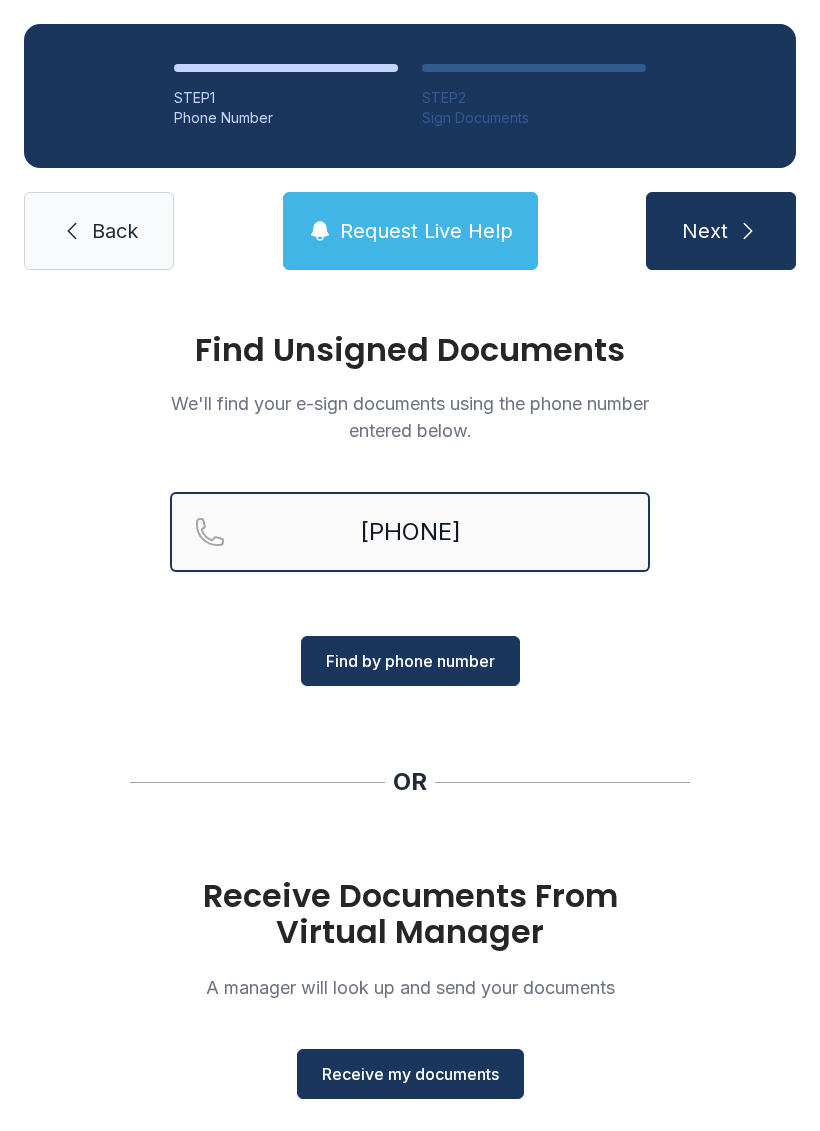 type on "[PHONE]" 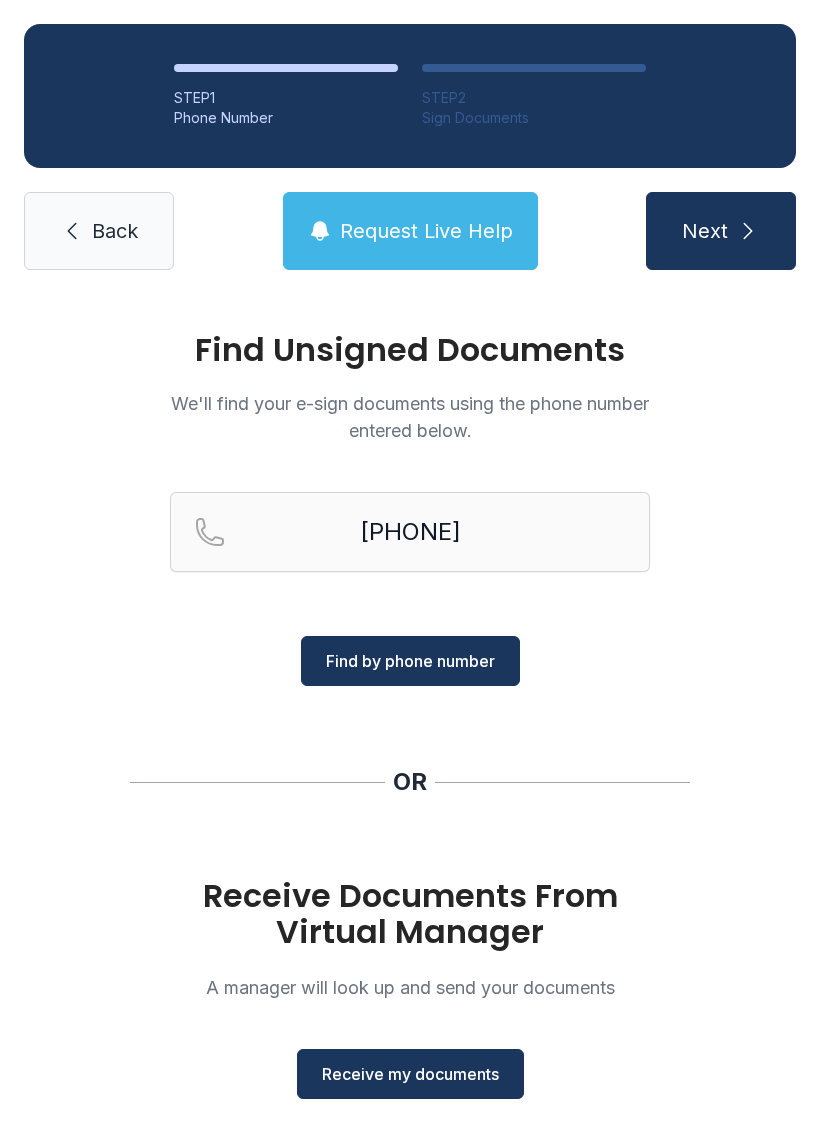 click on "Find by phone number" at bounding box center [410, 661] 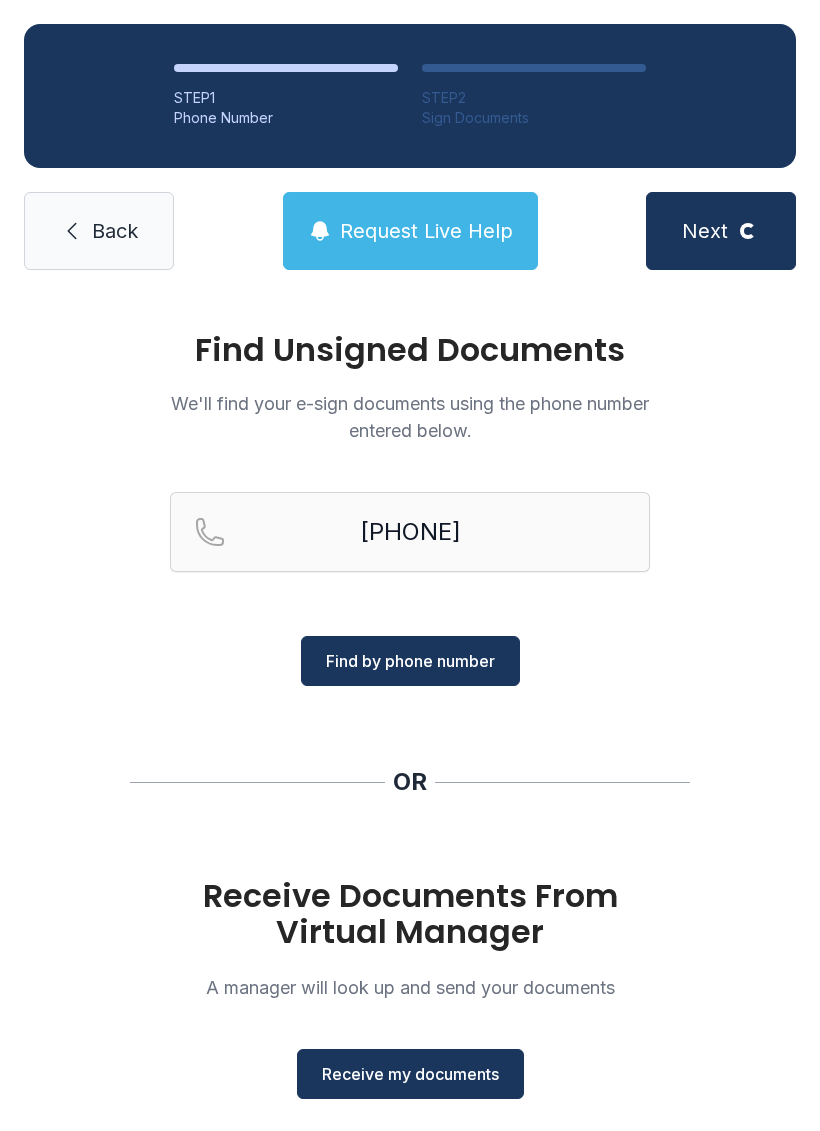 click on "Find by phone number" at bounding box center (410, 661) 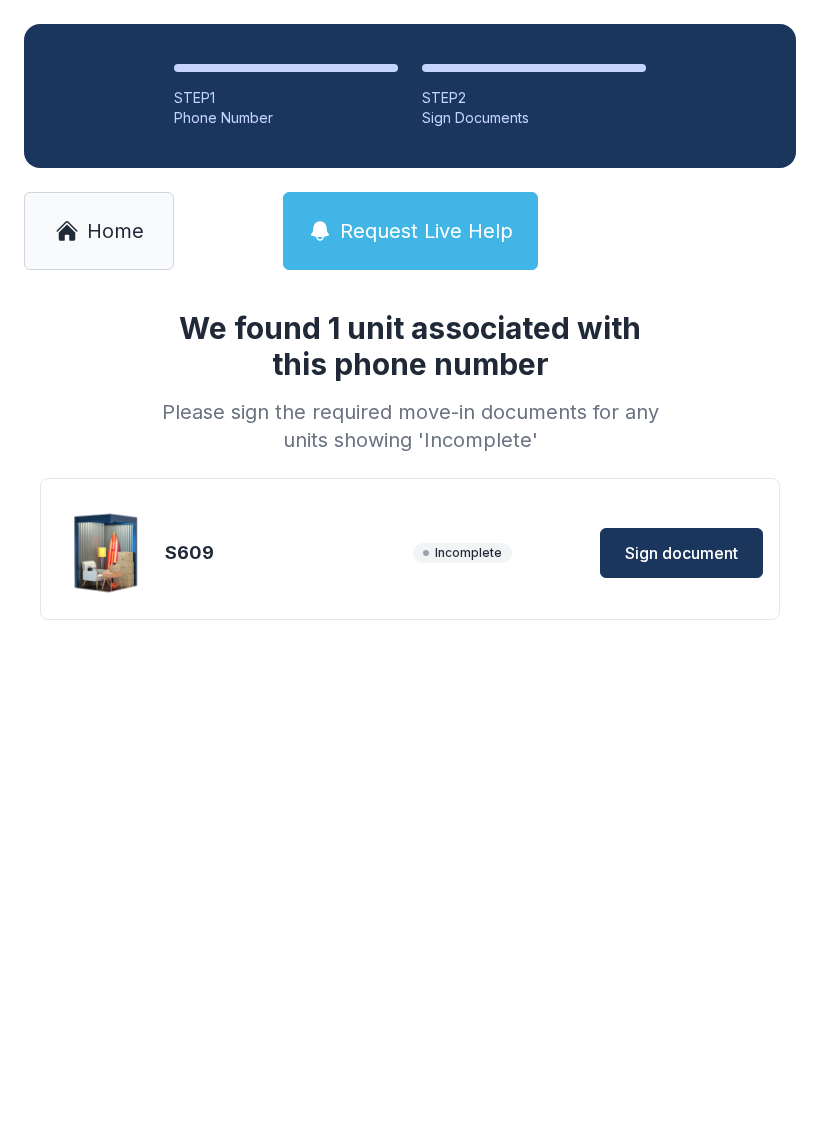 click on "Sign document" at bounding box center (681, 553) 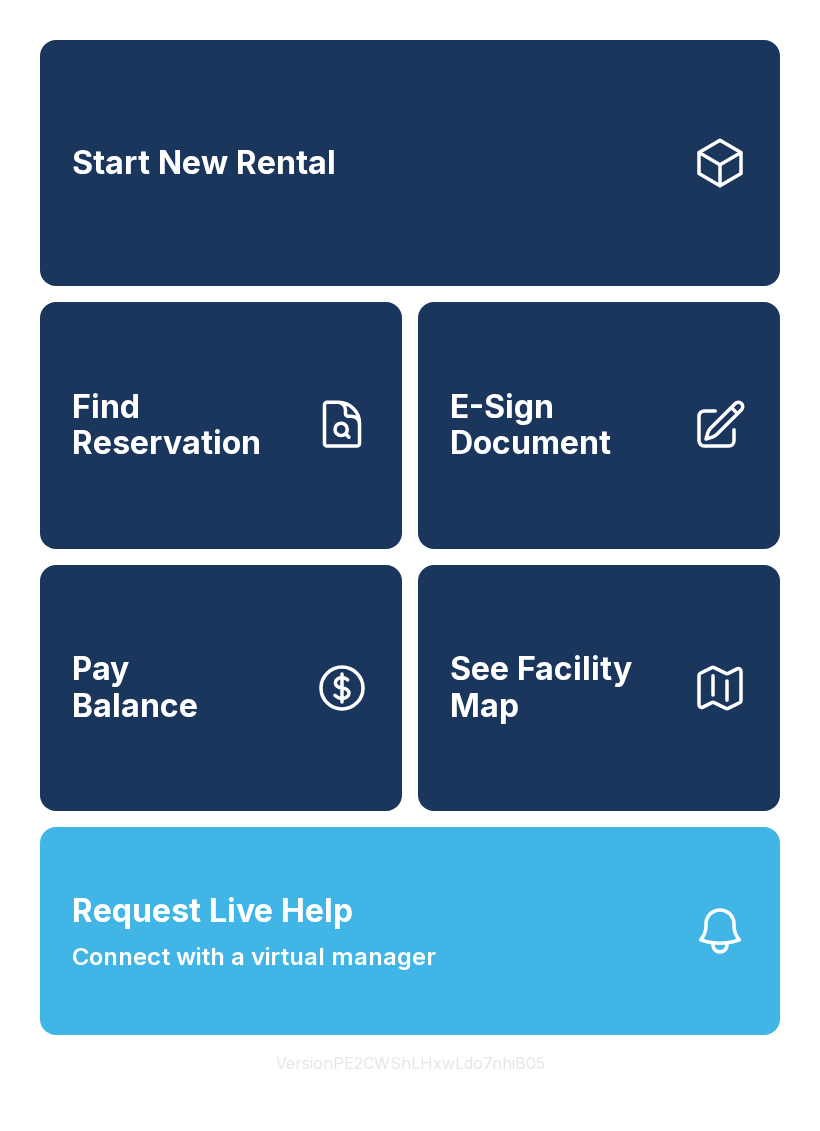 click on "E-Sign Document" at bounding box center (563, 425) 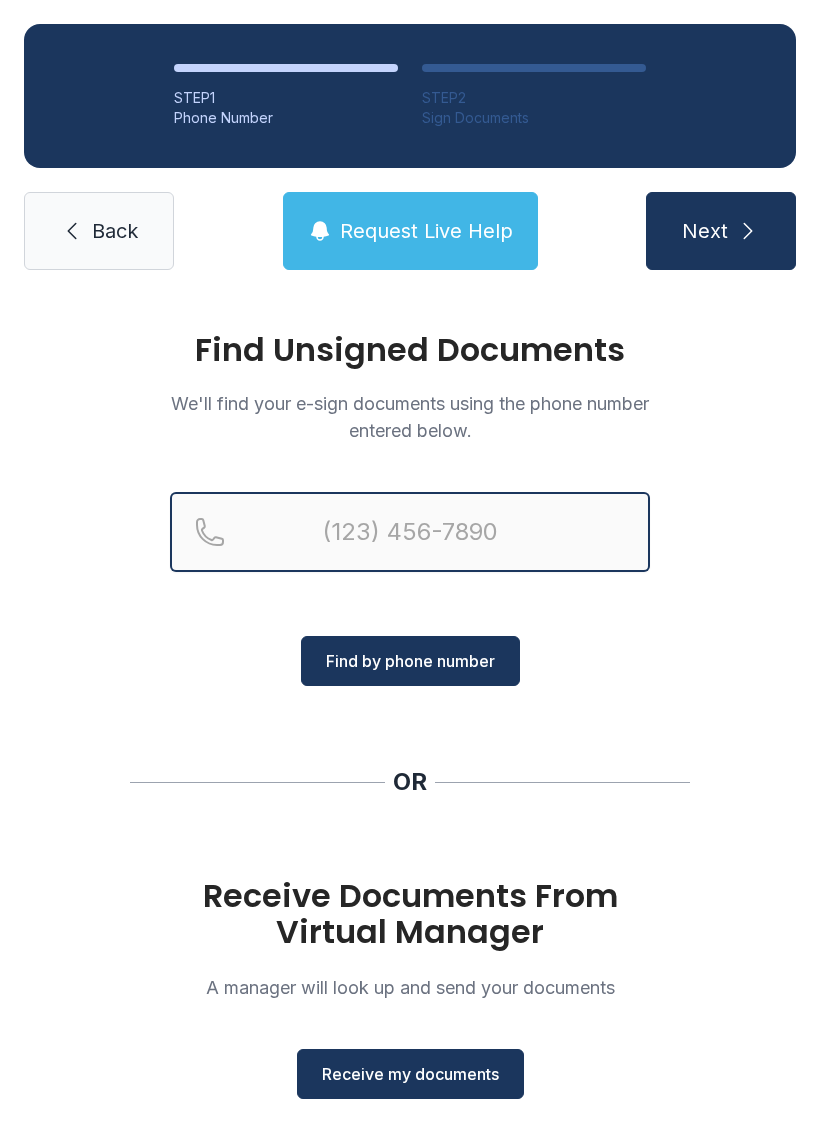 click at bounding box center (410, 532) 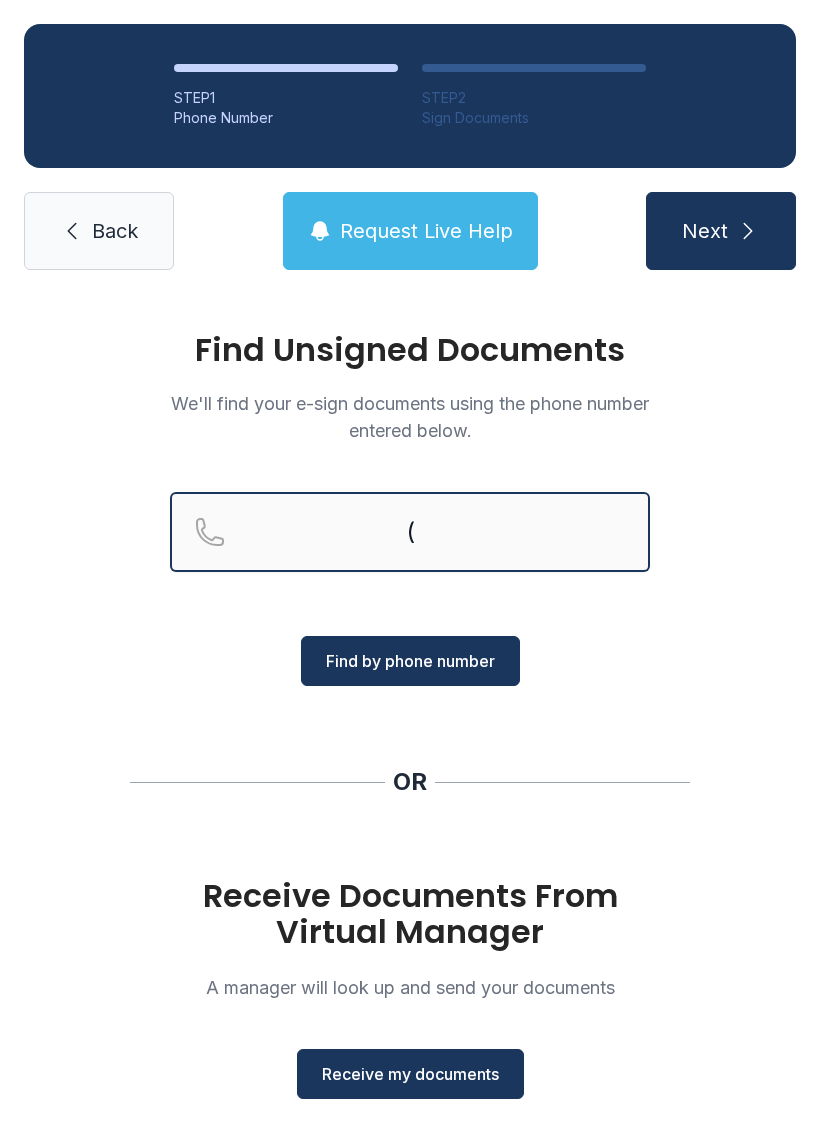 type on "(" 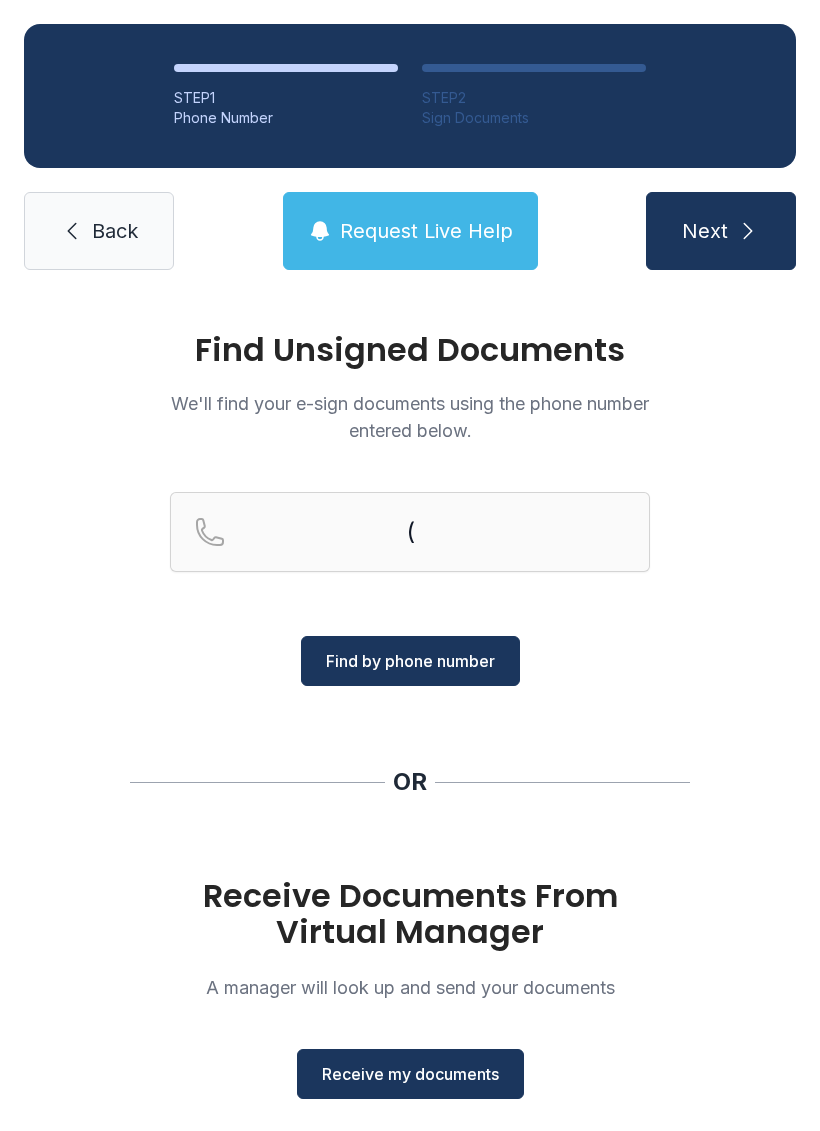 click on "Receive my documents" at bounding box center [410, 1074] 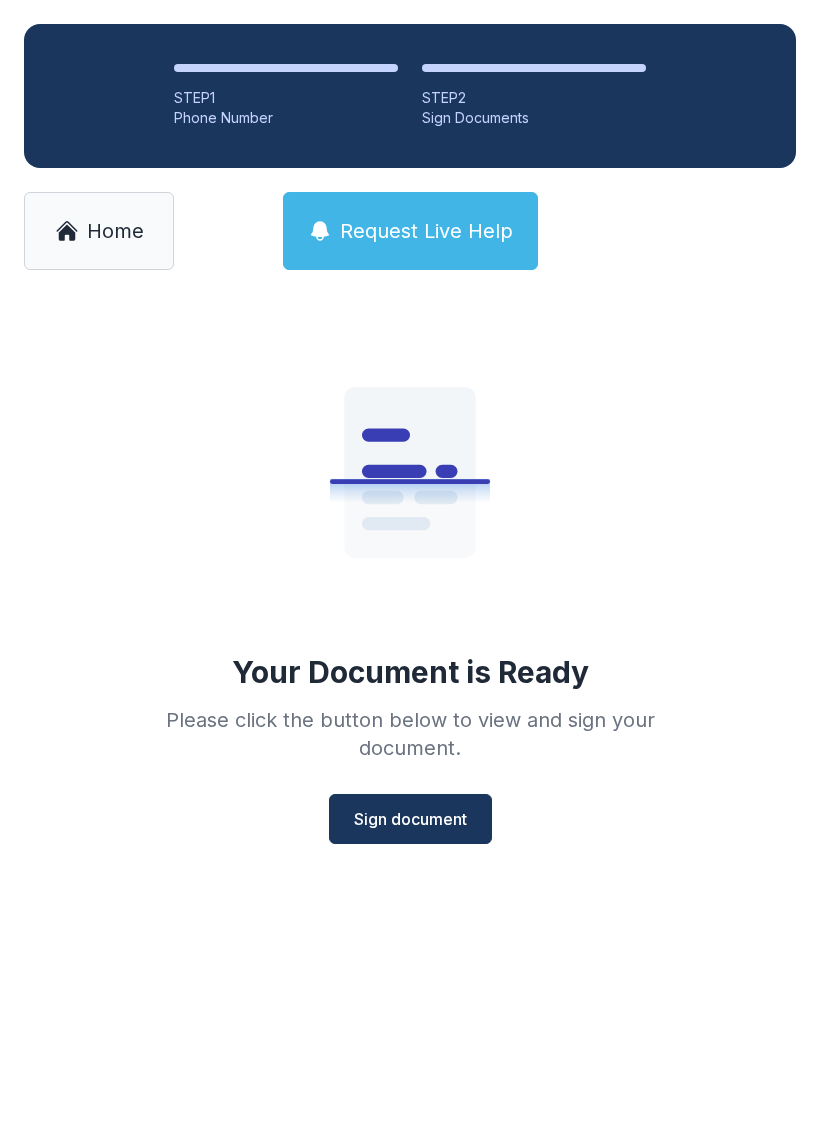 click on "Sign document" at bounding box center [410, 819] 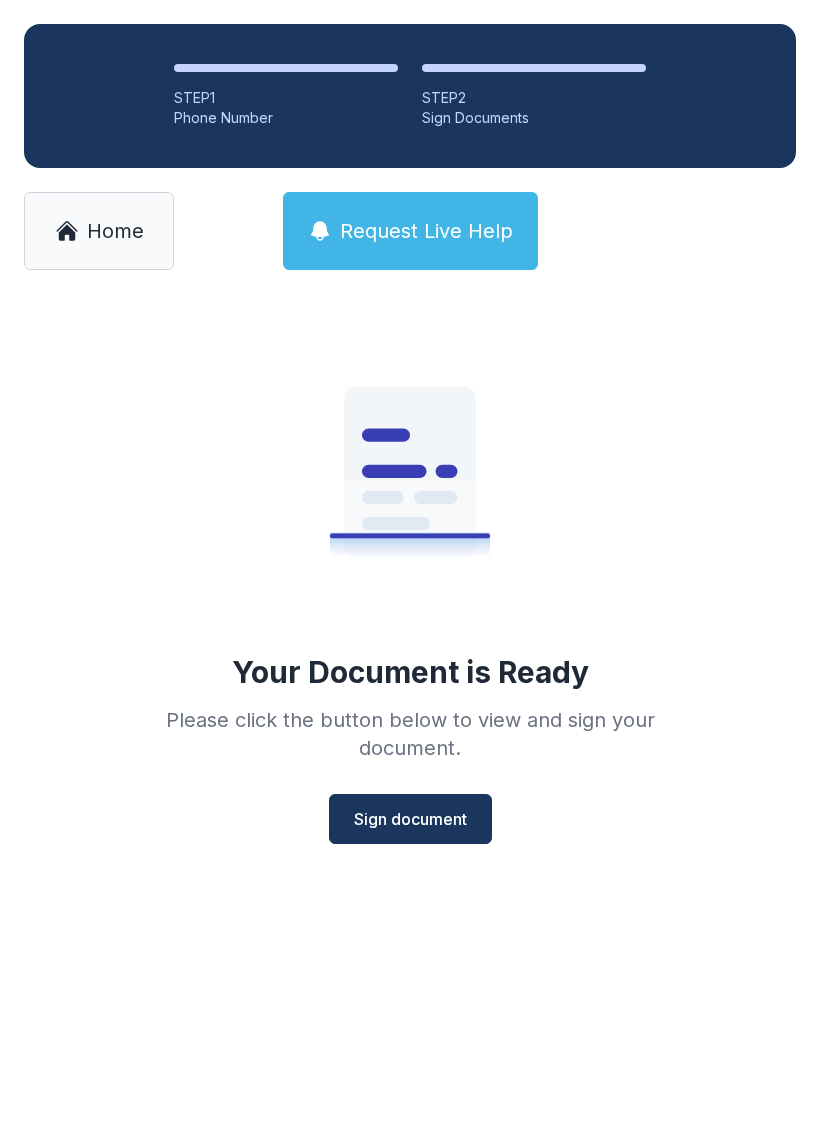 click on "Home" at bounding box center [115, 231] 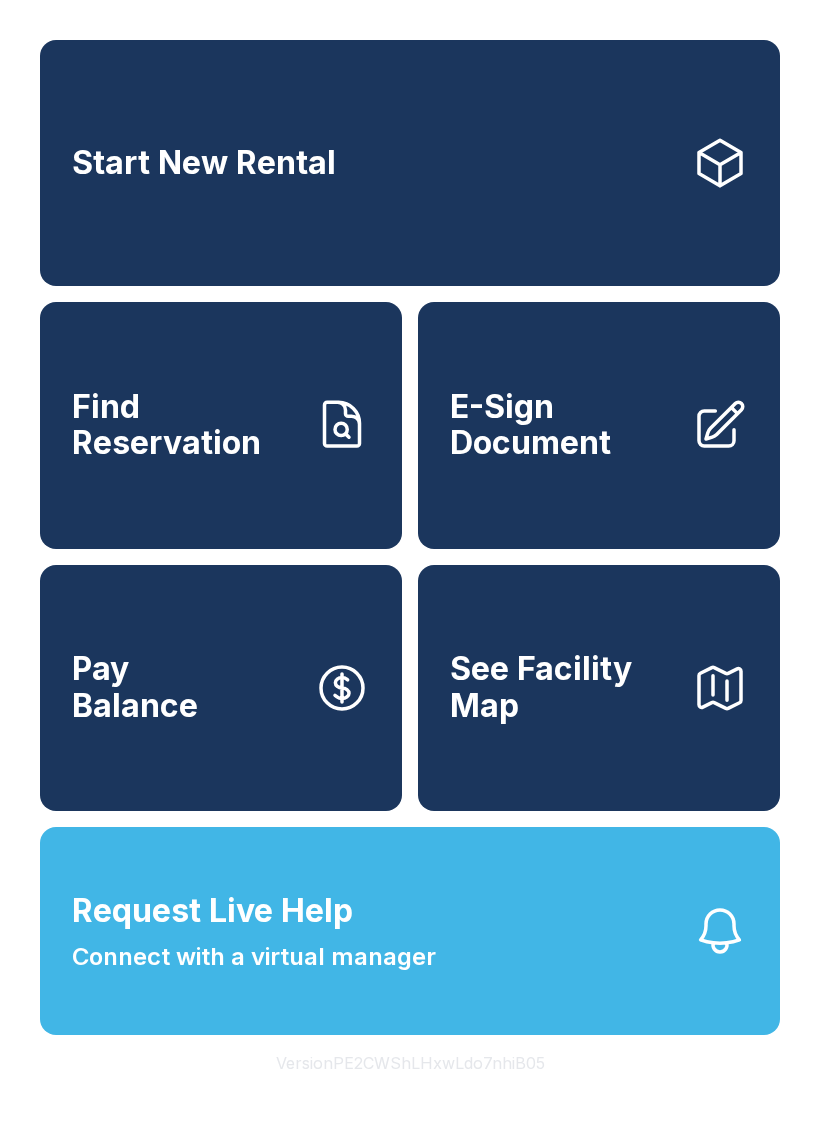 click on "See Facility Map" at bounding box center [563, 687] 